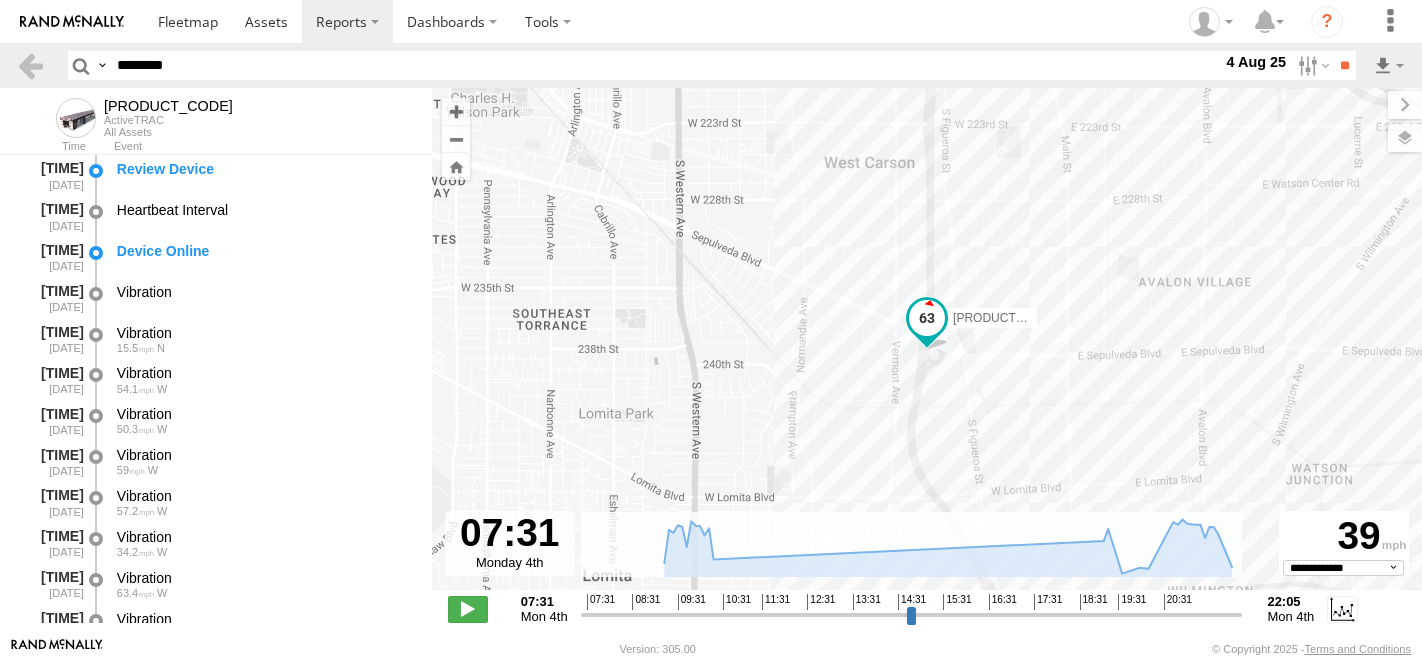 select on "**********" 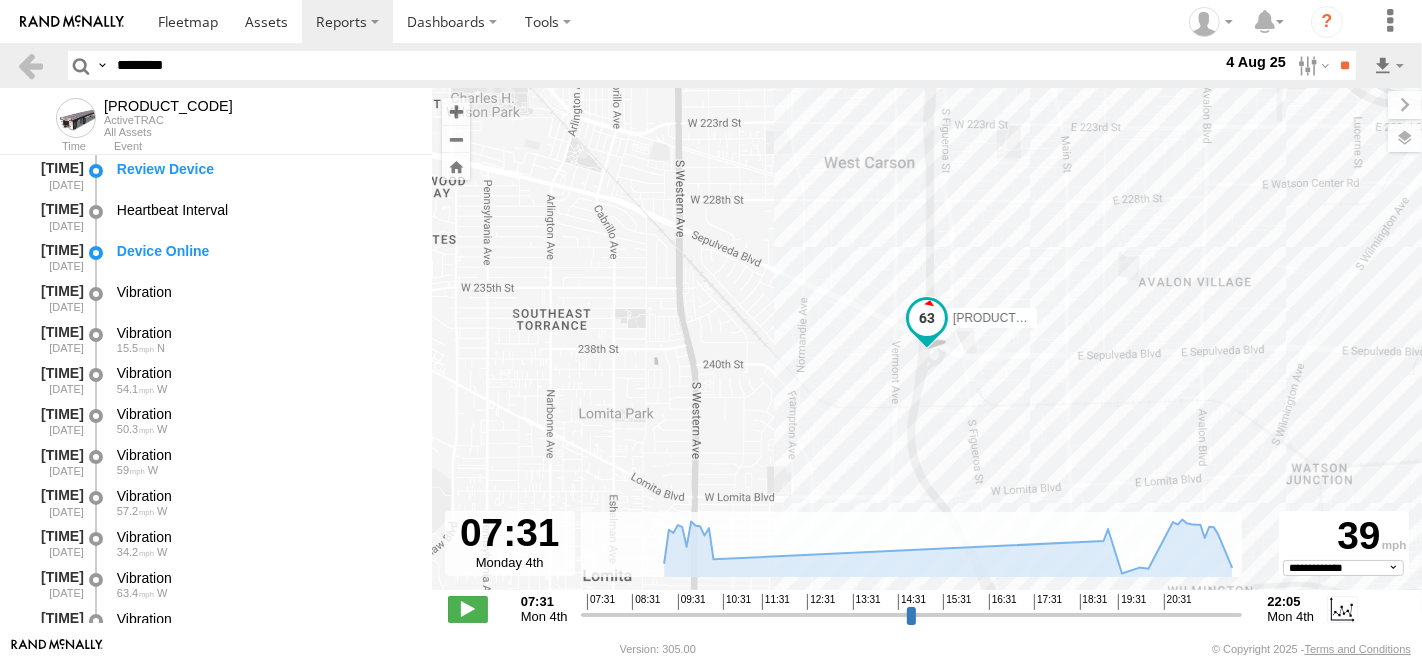 scroll, scrollTop: 1444, scrollLeft: 0, axis: vertical 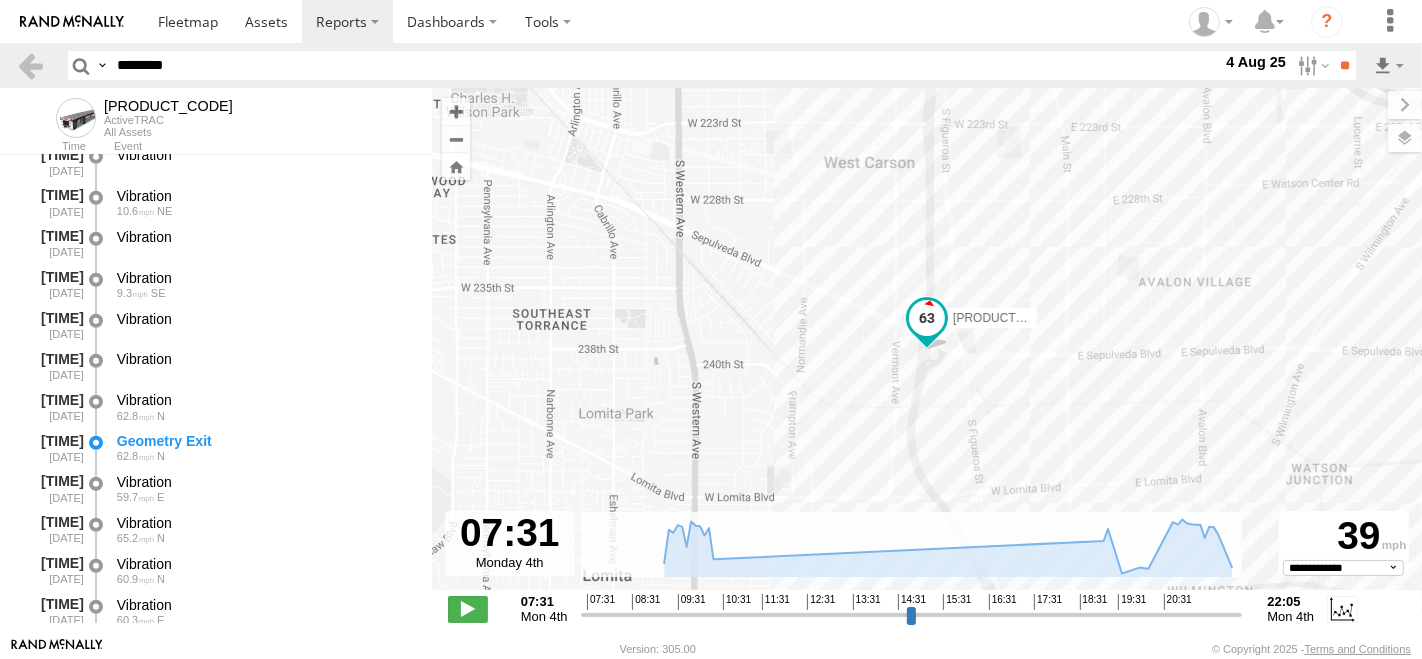 click on "********" at bounding box center (665, 65) 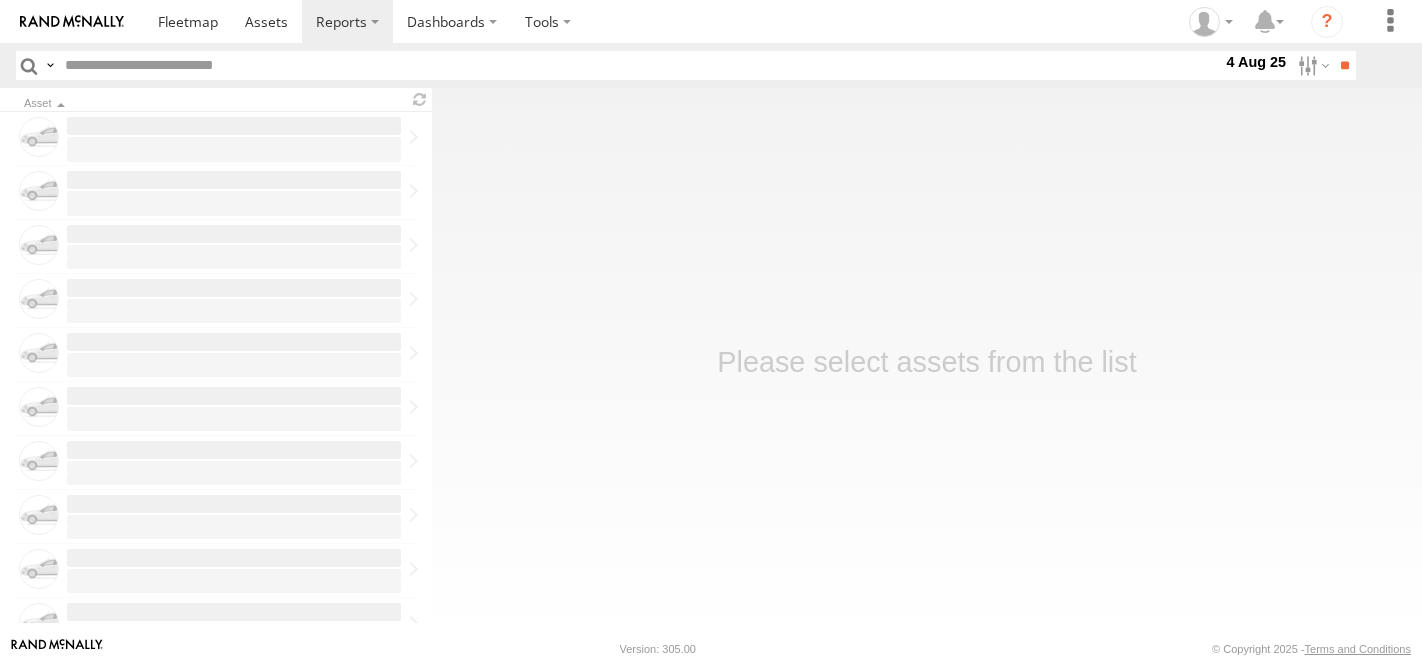 scroll, scrollTop: 0, scrollLeft: 0, axis: both 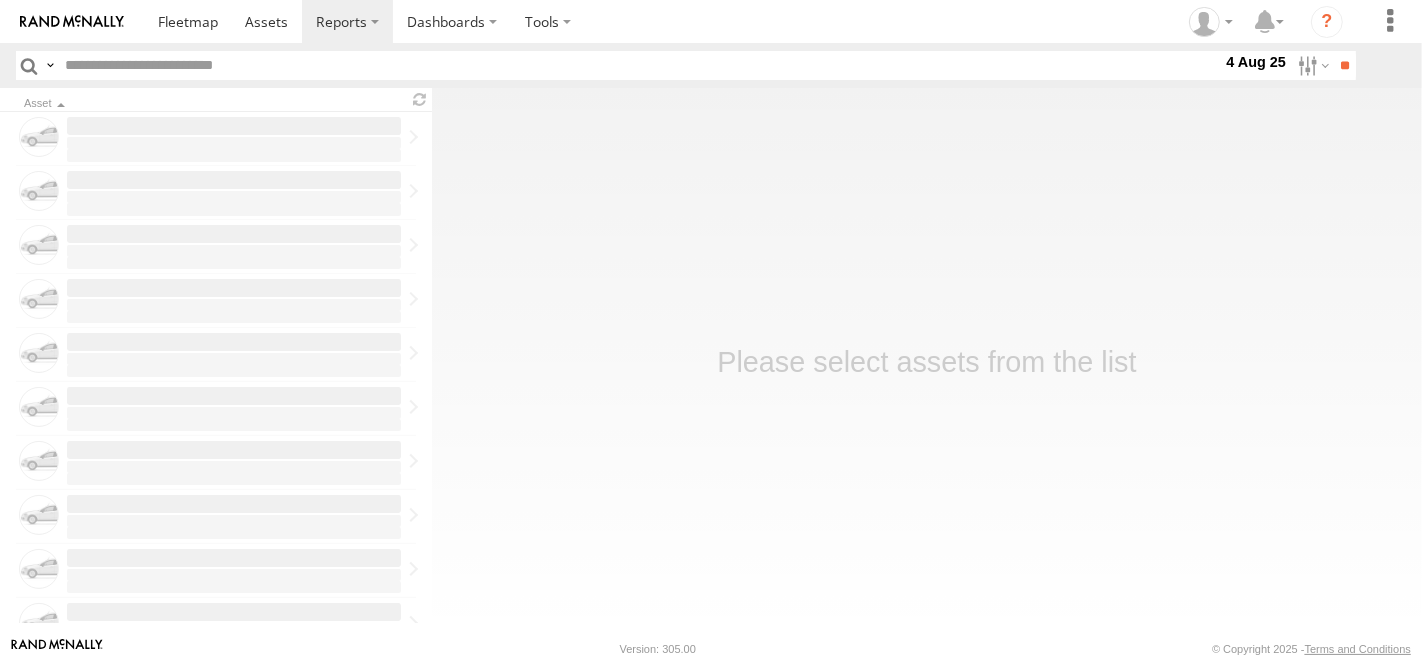 type on "********" 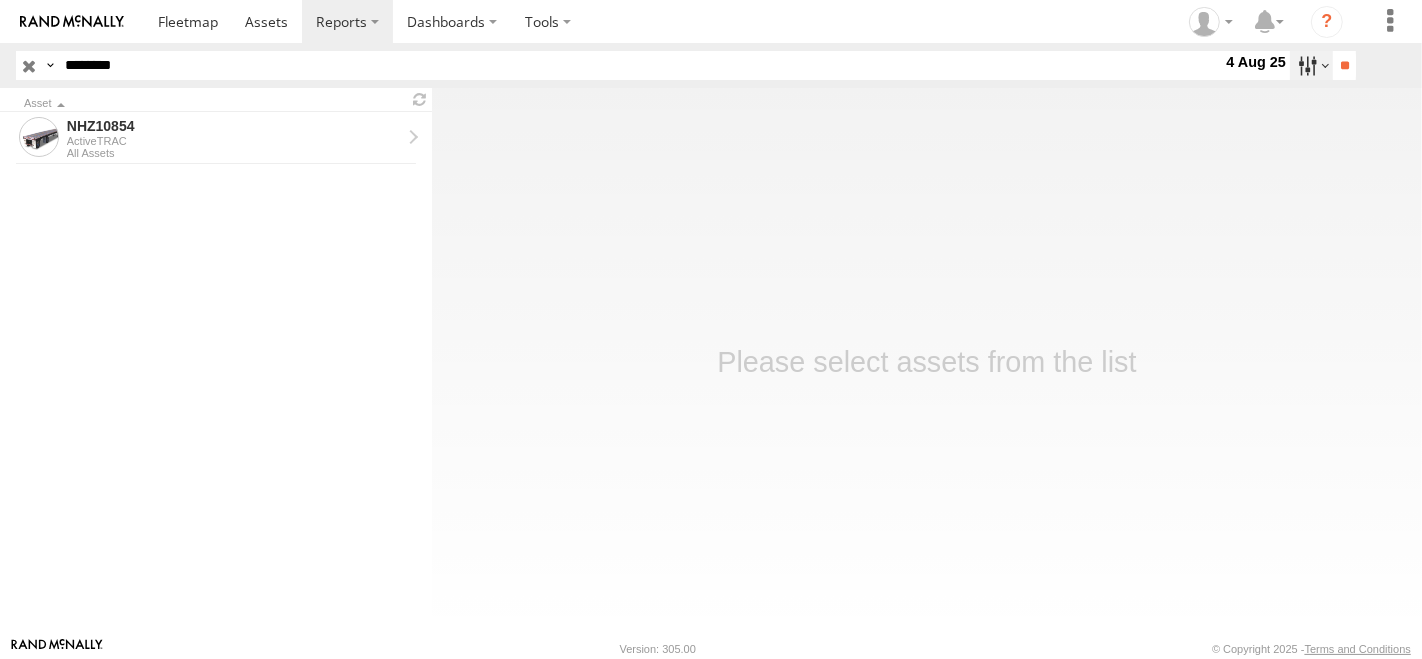 drag, startPoint x: 0, startPoint y: 0, endPoint x: 1300, endPoint y: 62, distance: 1301.4777 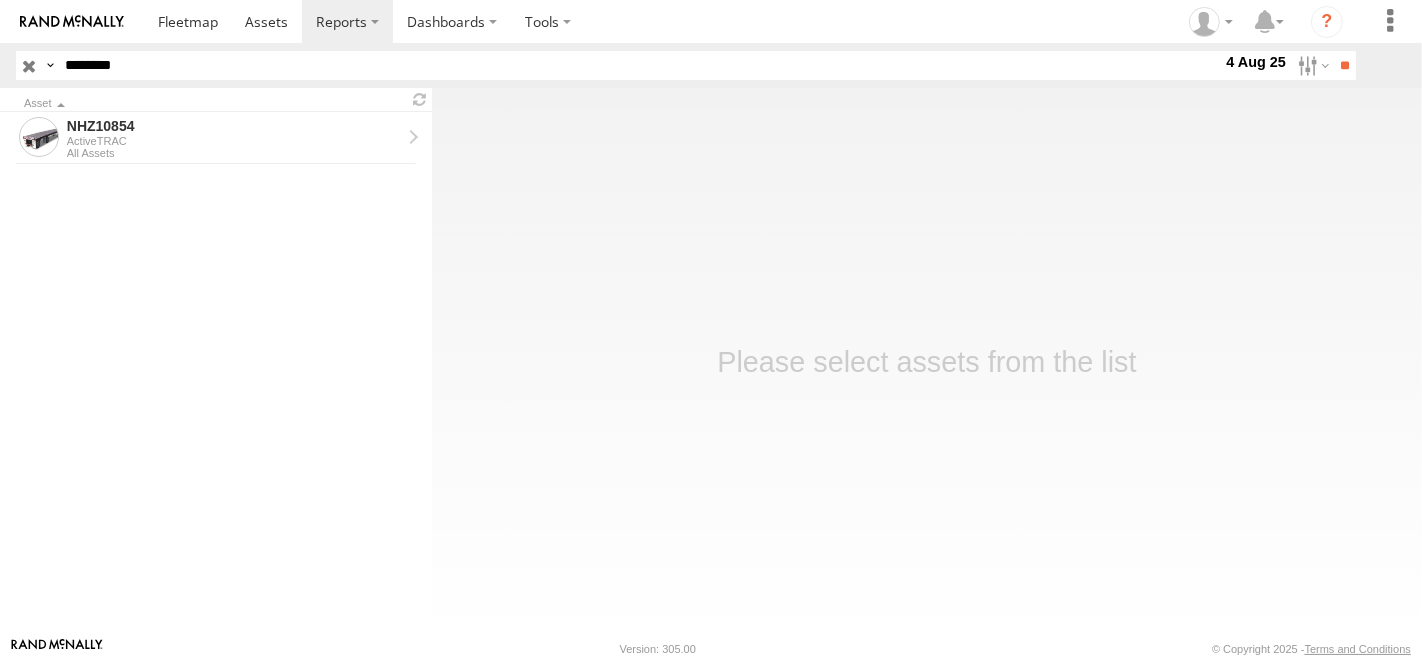 click at bounding box center [0, 0] 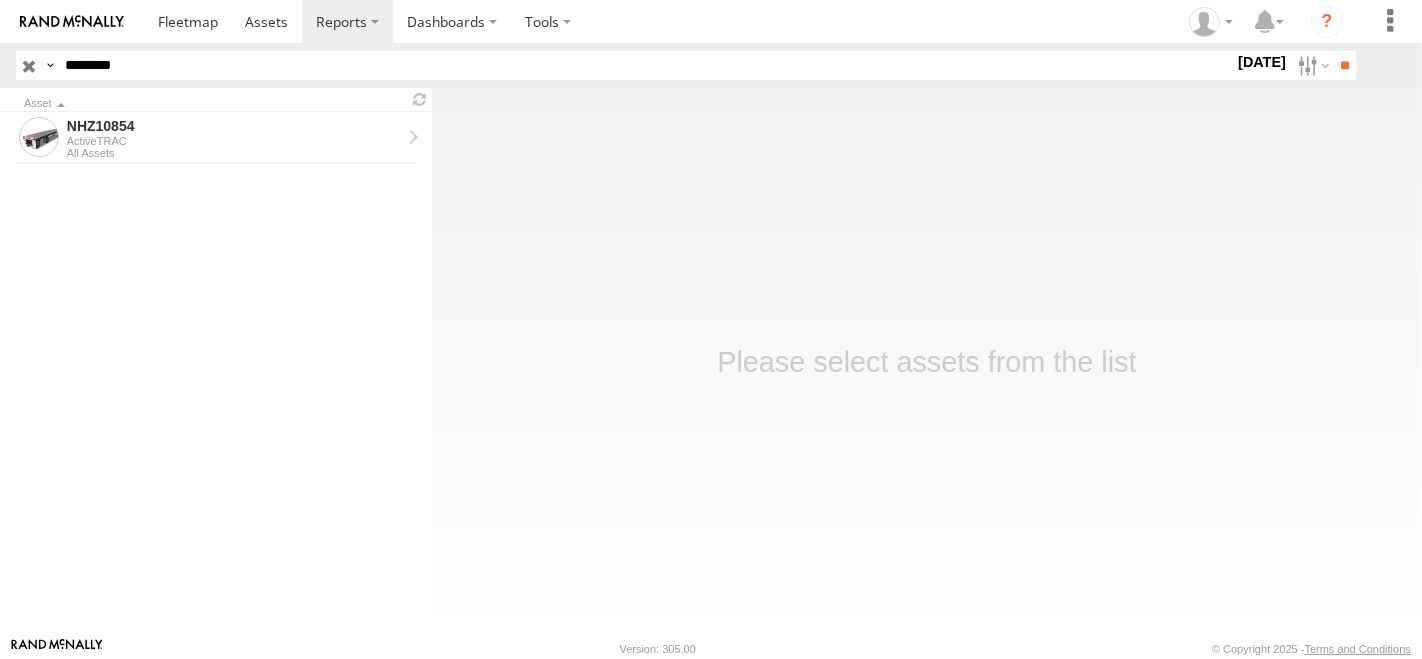 click at bounding box center [0, 0] 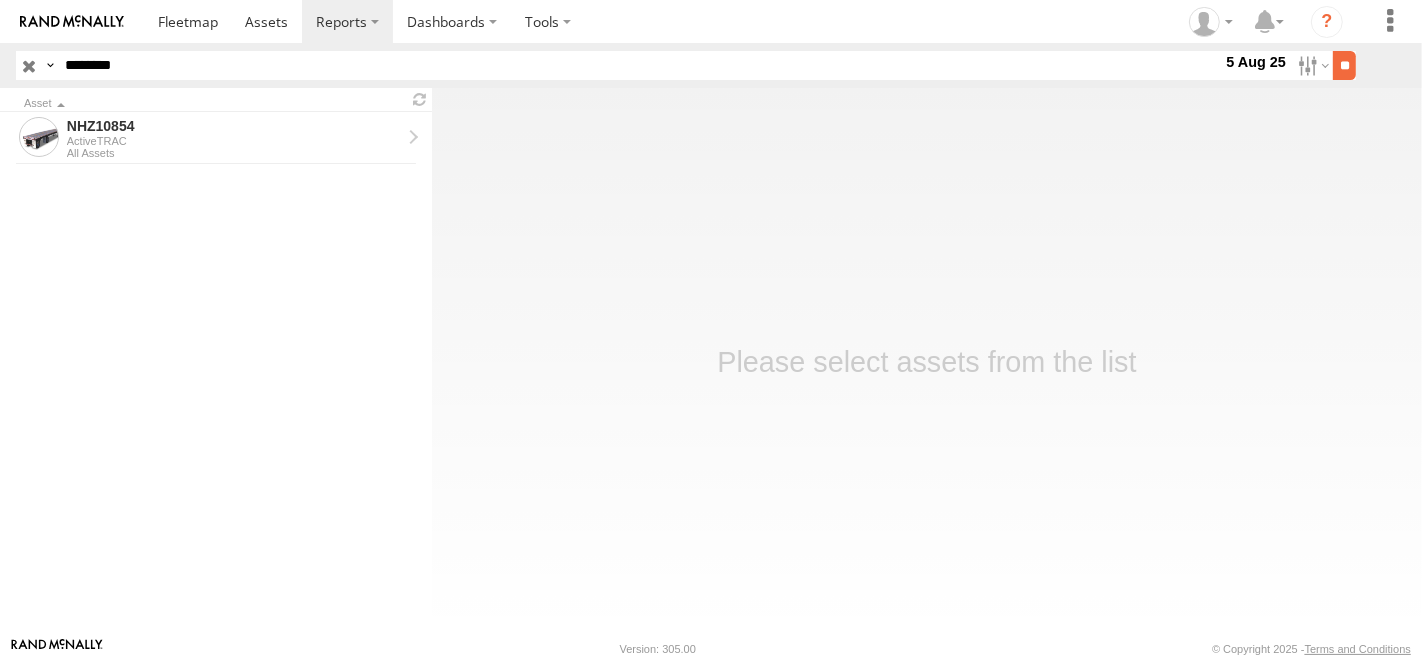 click on "**" at bounding box center [1344, 65] 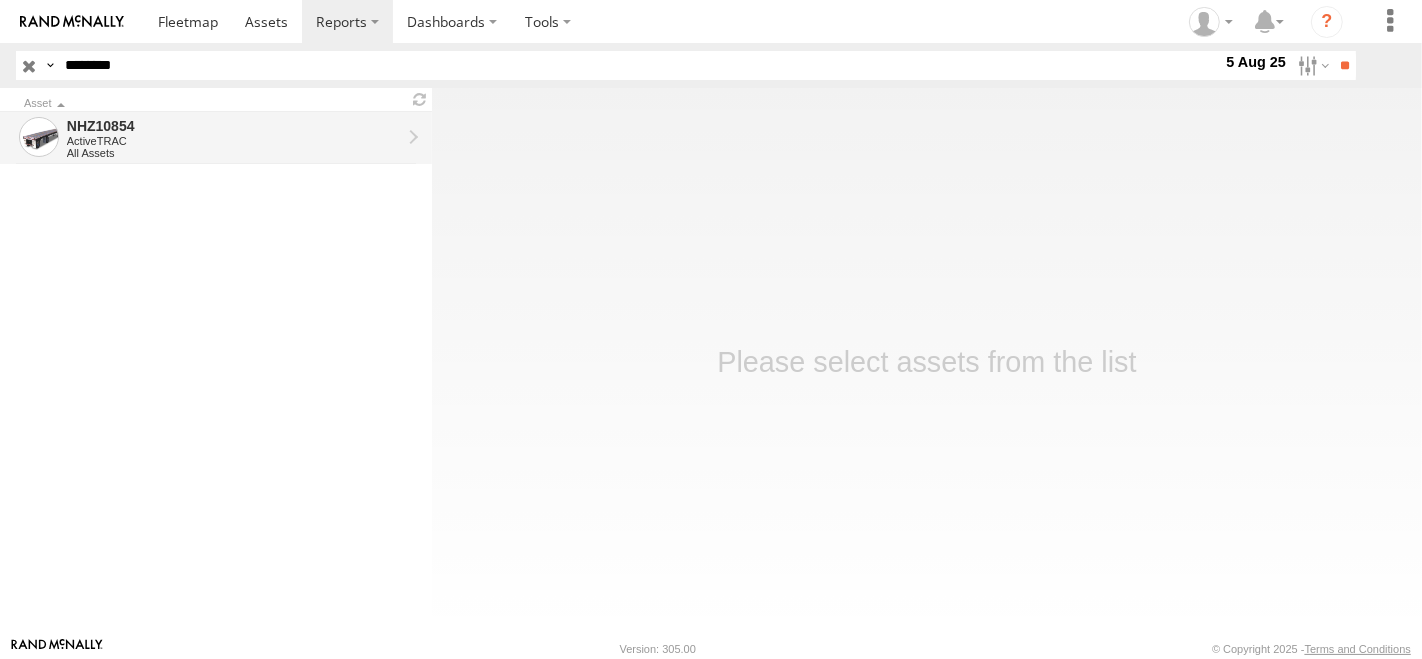 click on "ActiveTRAC" at bounding box center (234, 141) 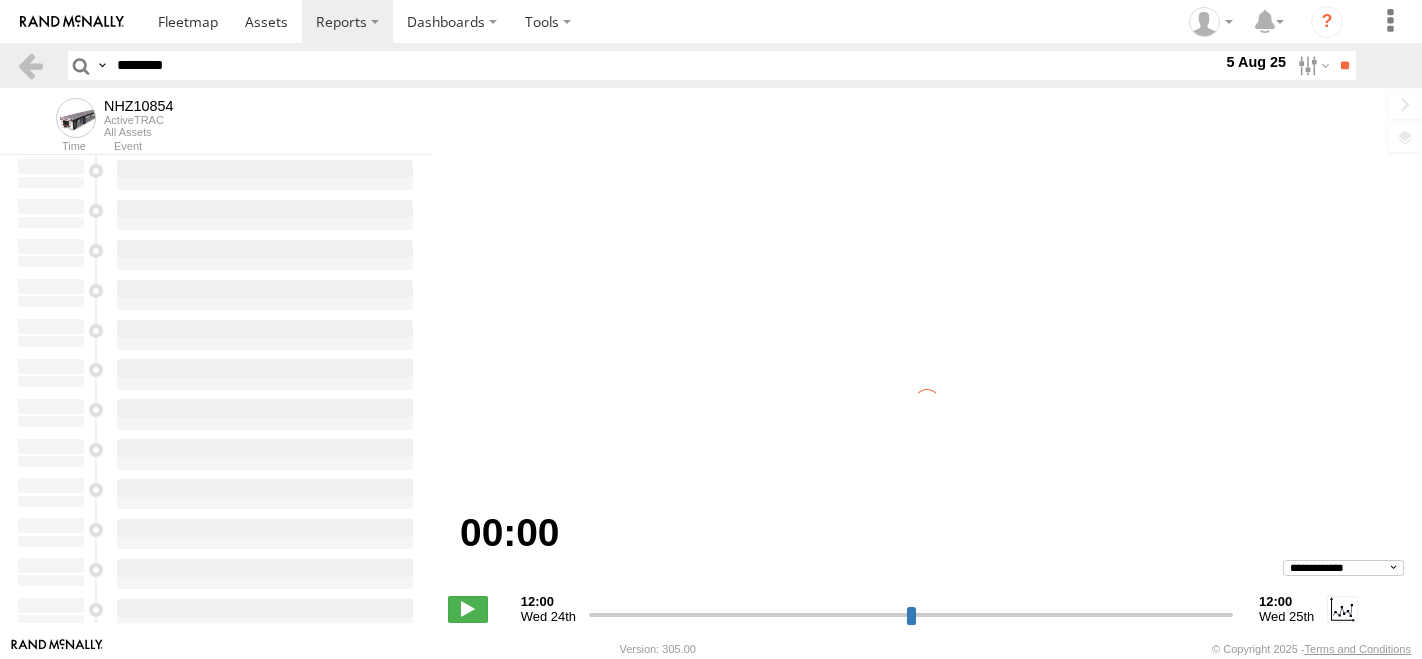 scroll, scrollTop: 0, scrollLeft: 0, axis: both 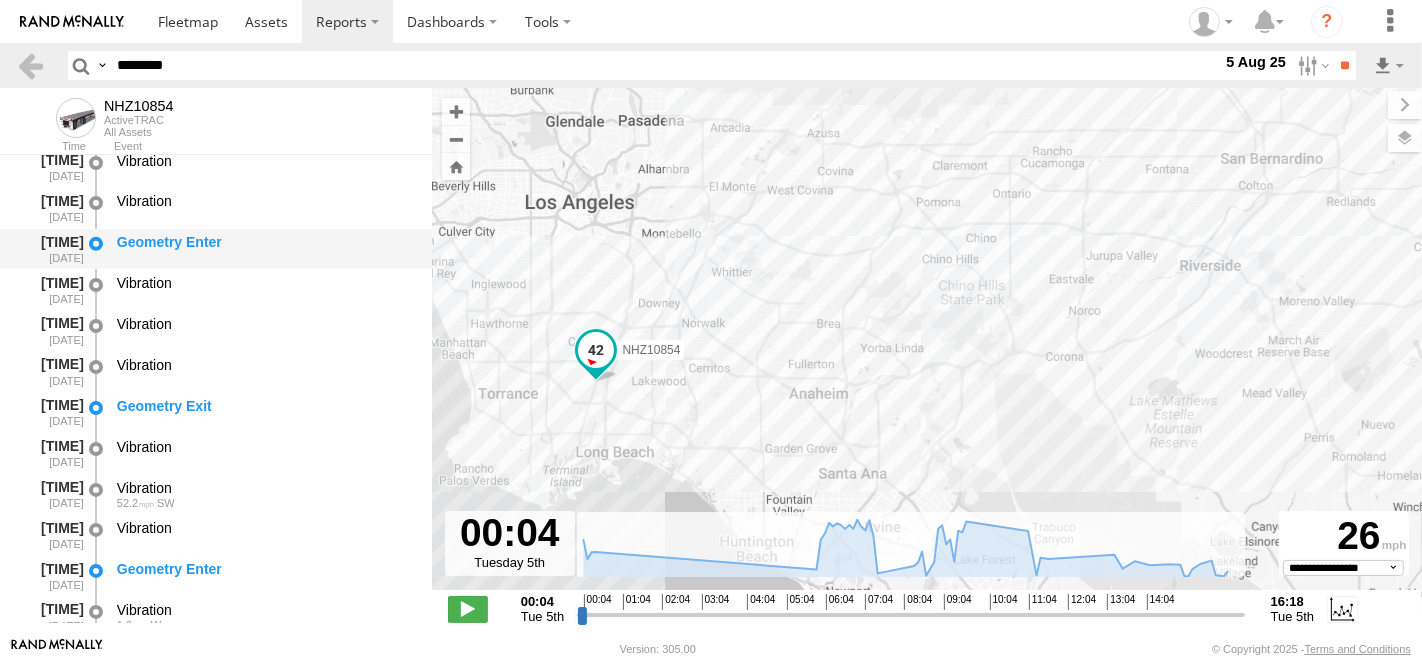 click on "Geometry Enter" at bounding box center (265, 249) 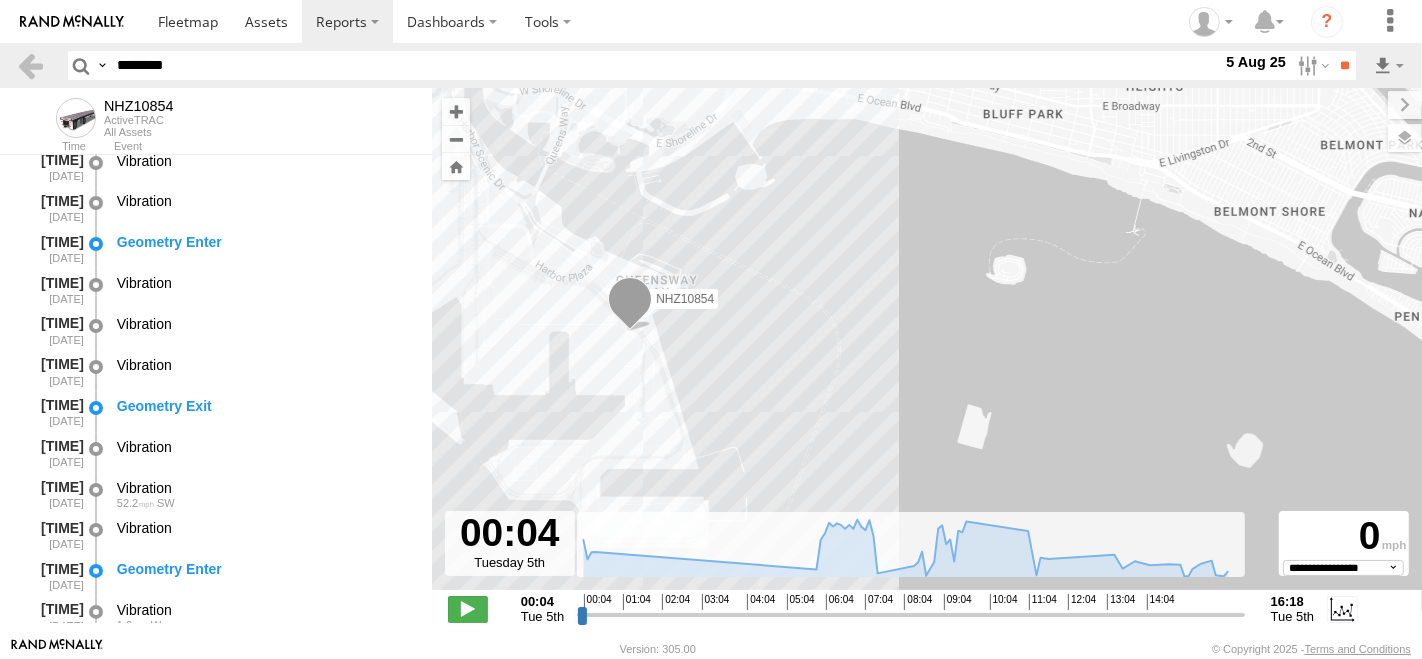 click on "NHZ10854" at bounding box center (927, 349) 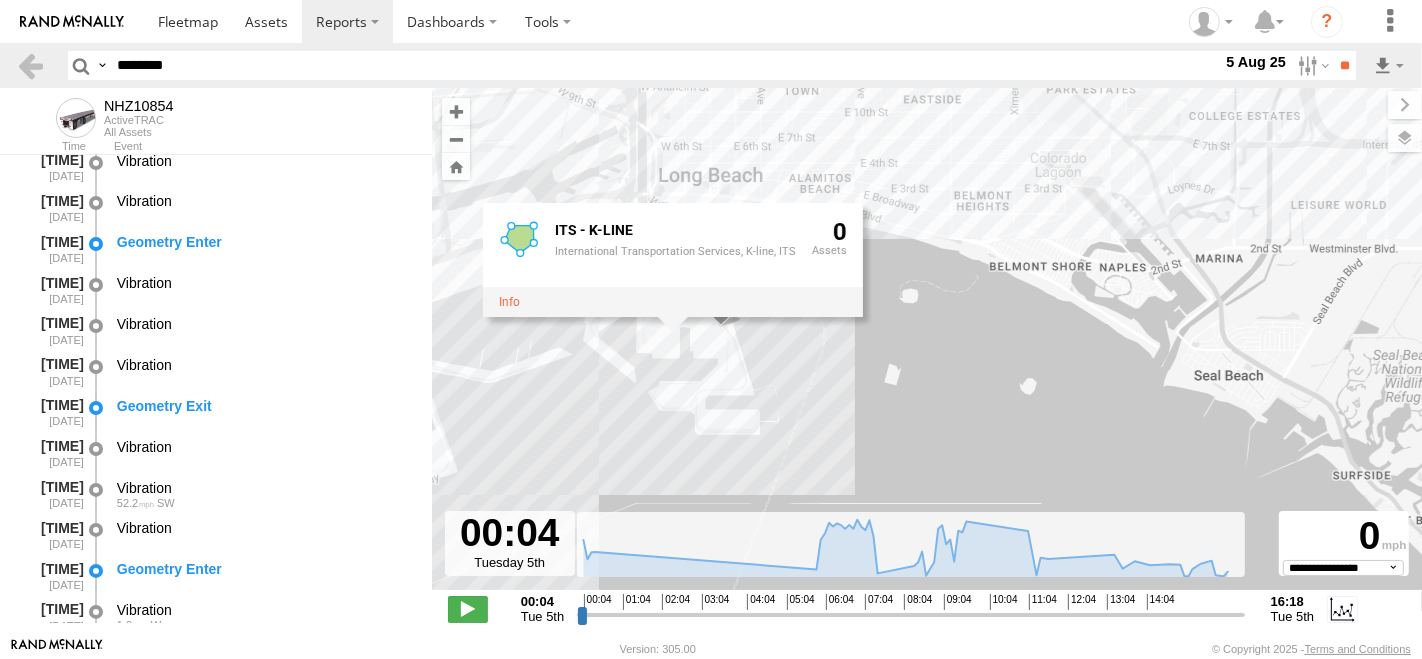 click on "ITS - K-LINE International Transportation Services, K-line, ITS 0" at bounding box center [673, 259] 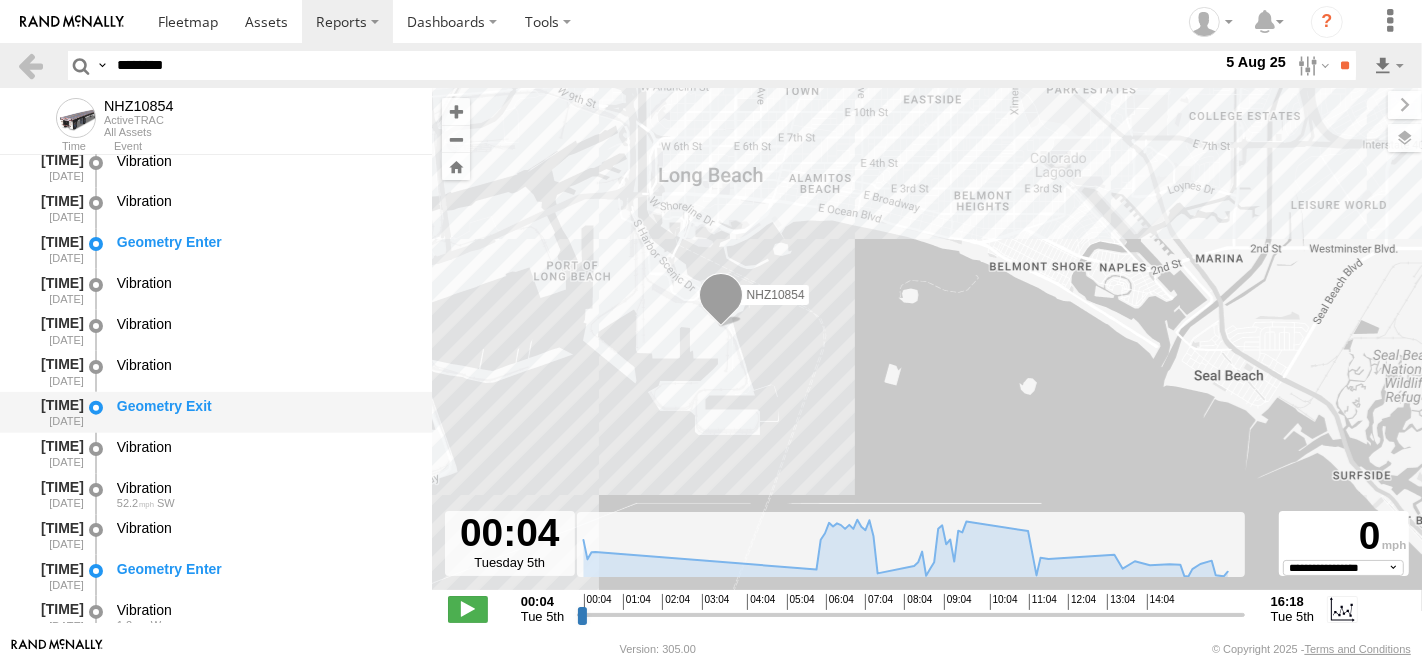 scroll, scrollTop: 2000, scrollLeft: 0, axis: vertical 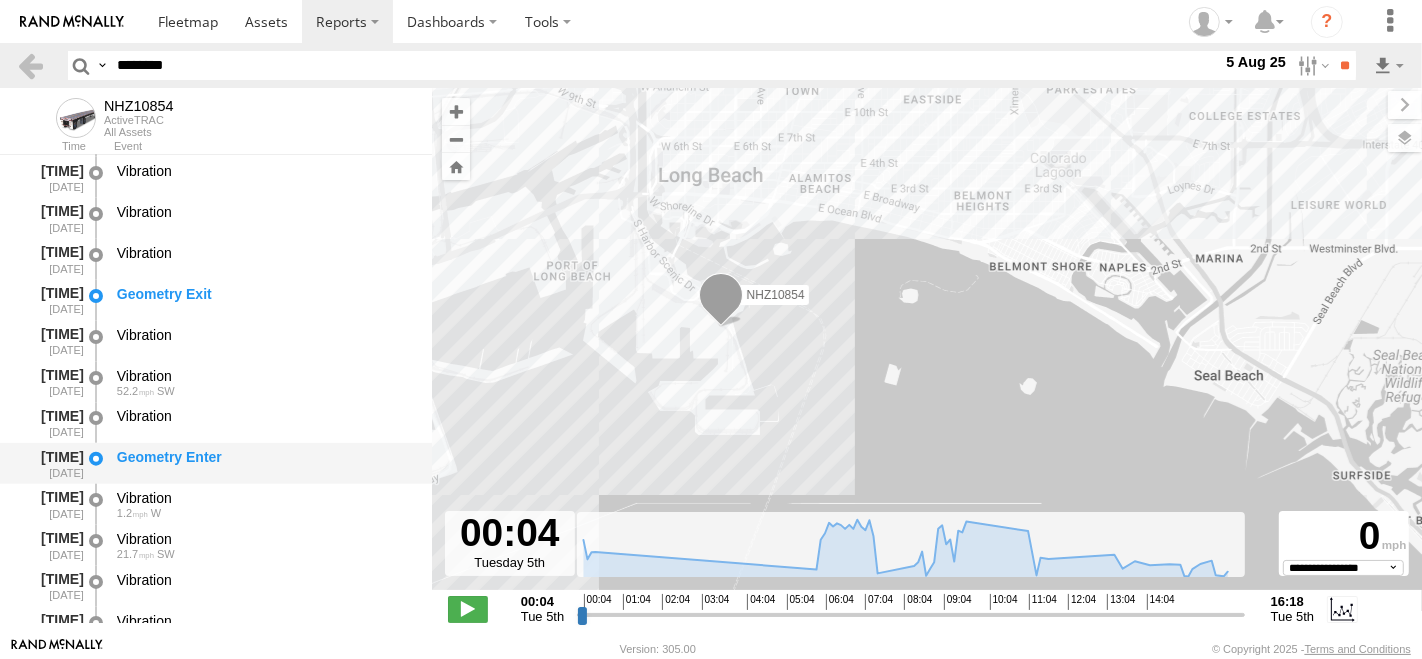 click on "Geometry Enter" at bounding box center [265, 463] 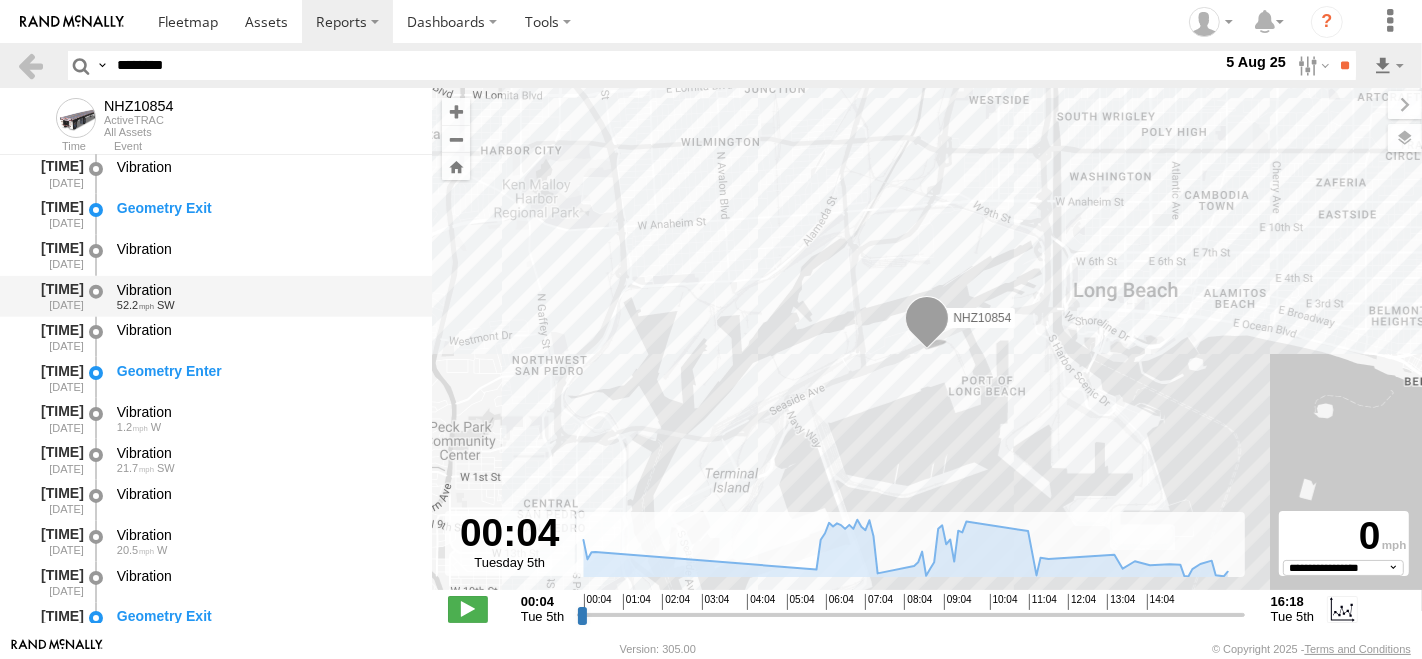 scroll, scrollTop: 2222, scrollLeft: 0, axis: vertical 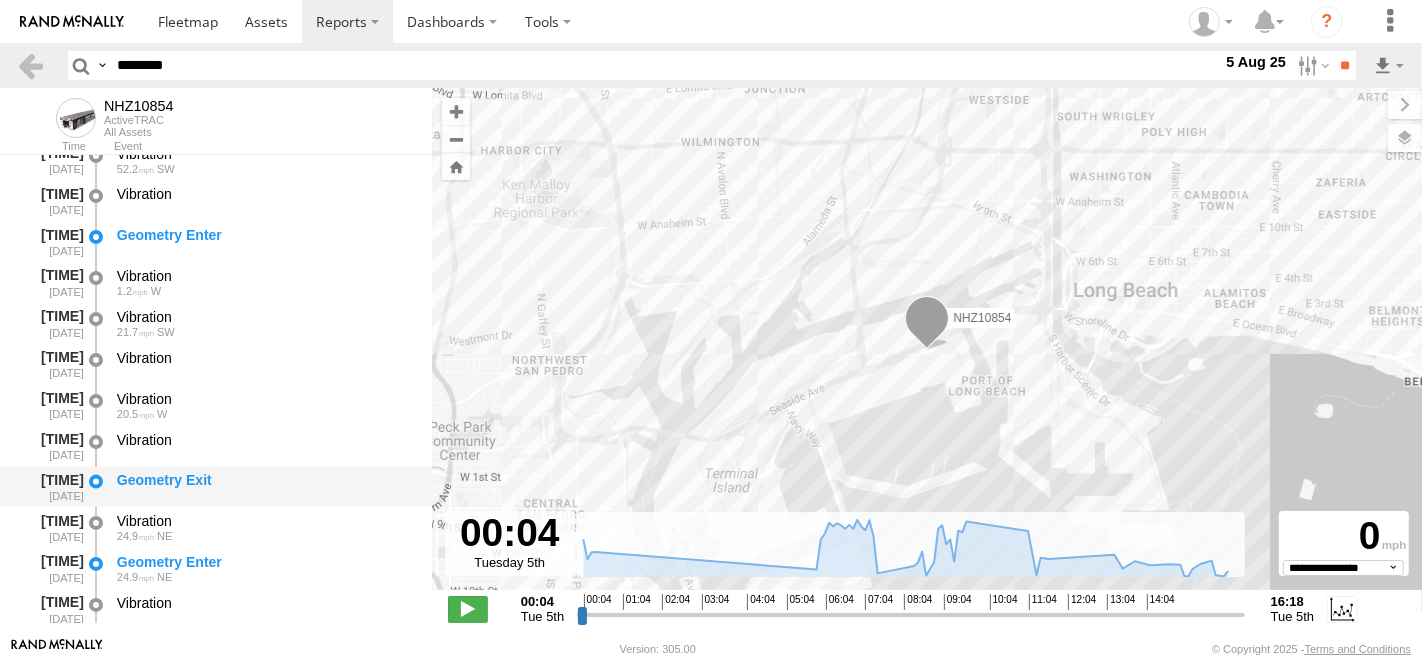 click on "Geometry Exit" at bounding box center [265, 480] 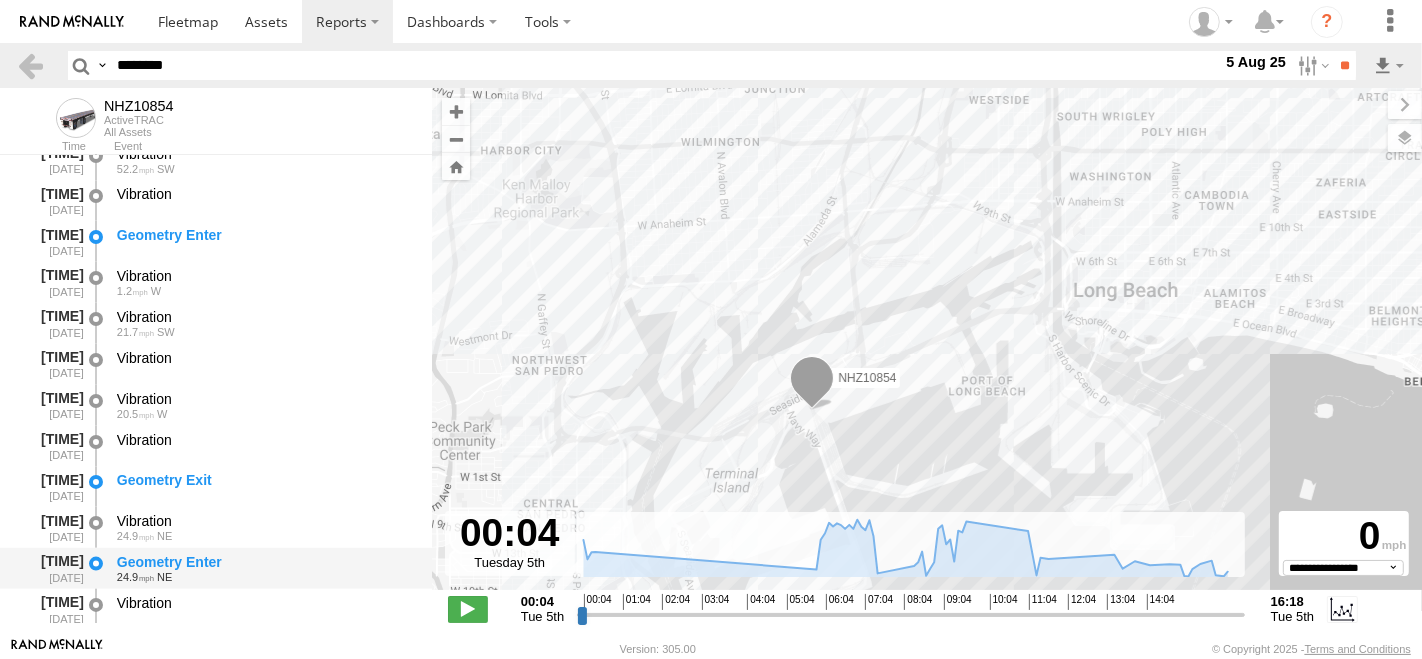 click on "Geometry Enter" at bounding box center [265, 562] 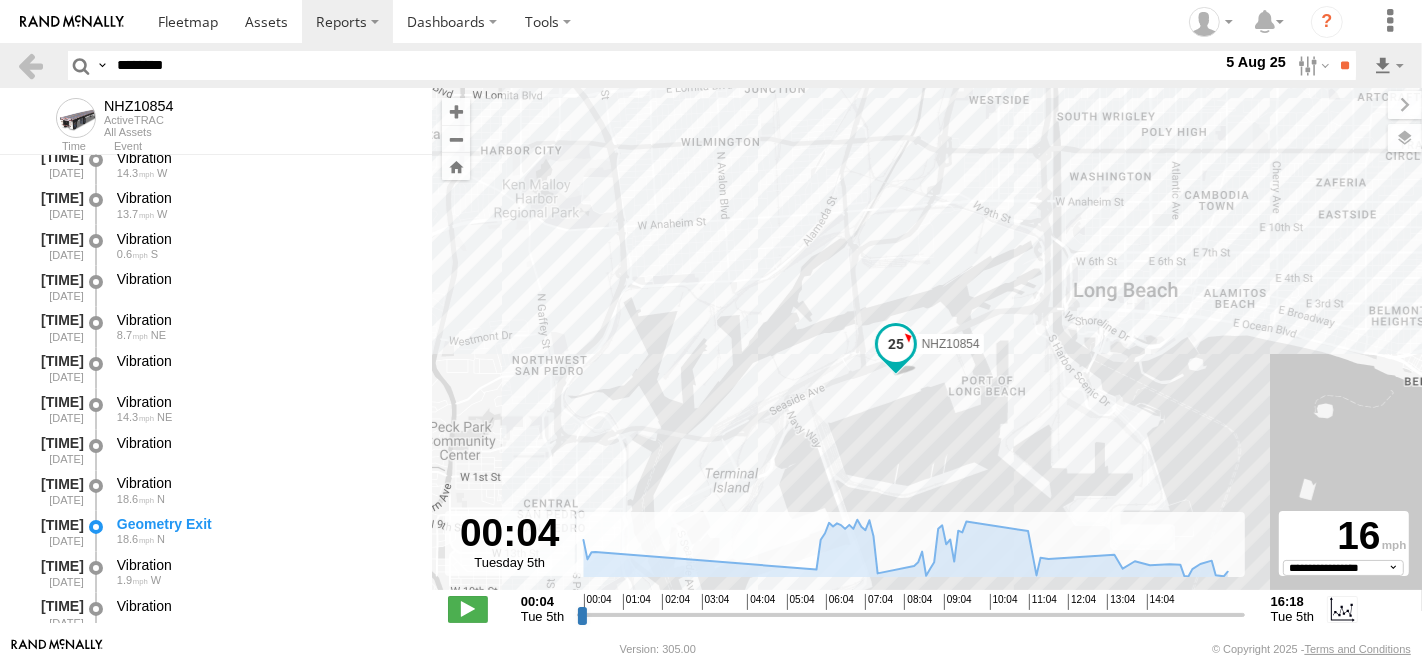 scroll, scrollTop: 3111, scrollLeft: 0, axis: vertical 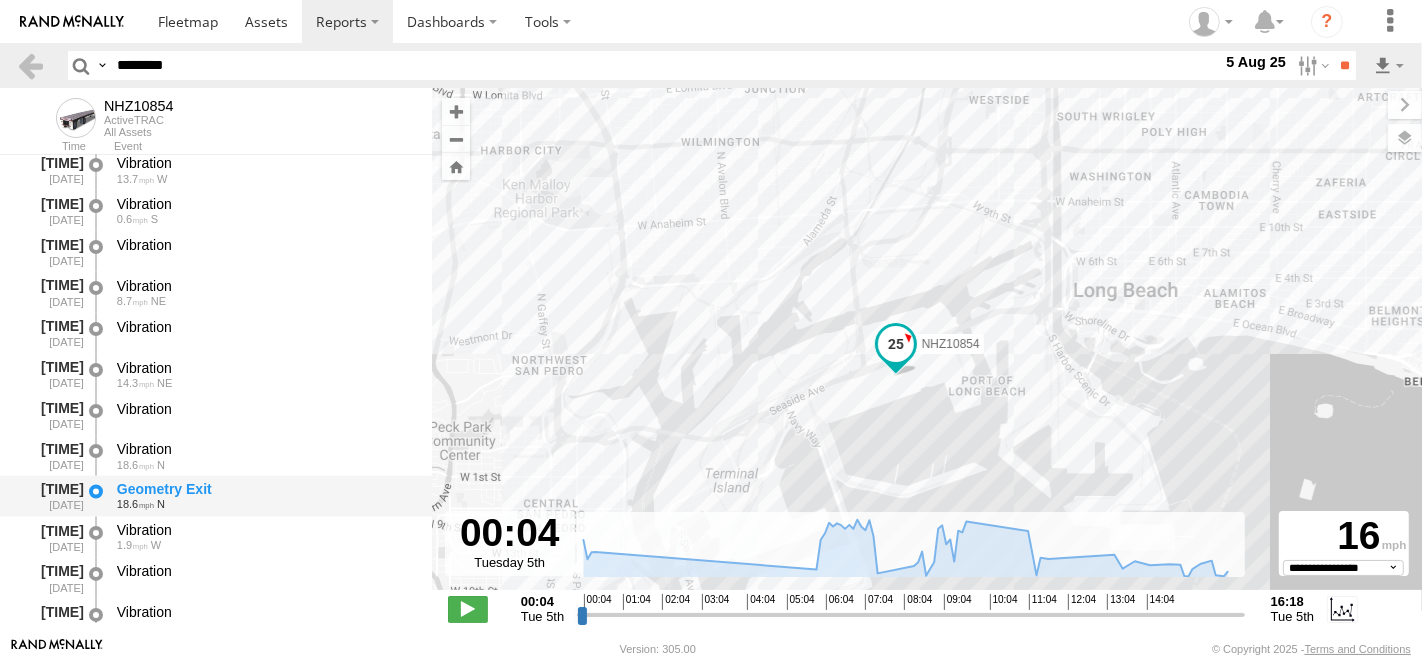 click on "Geometry Exit" at bounding box center [265, 490] 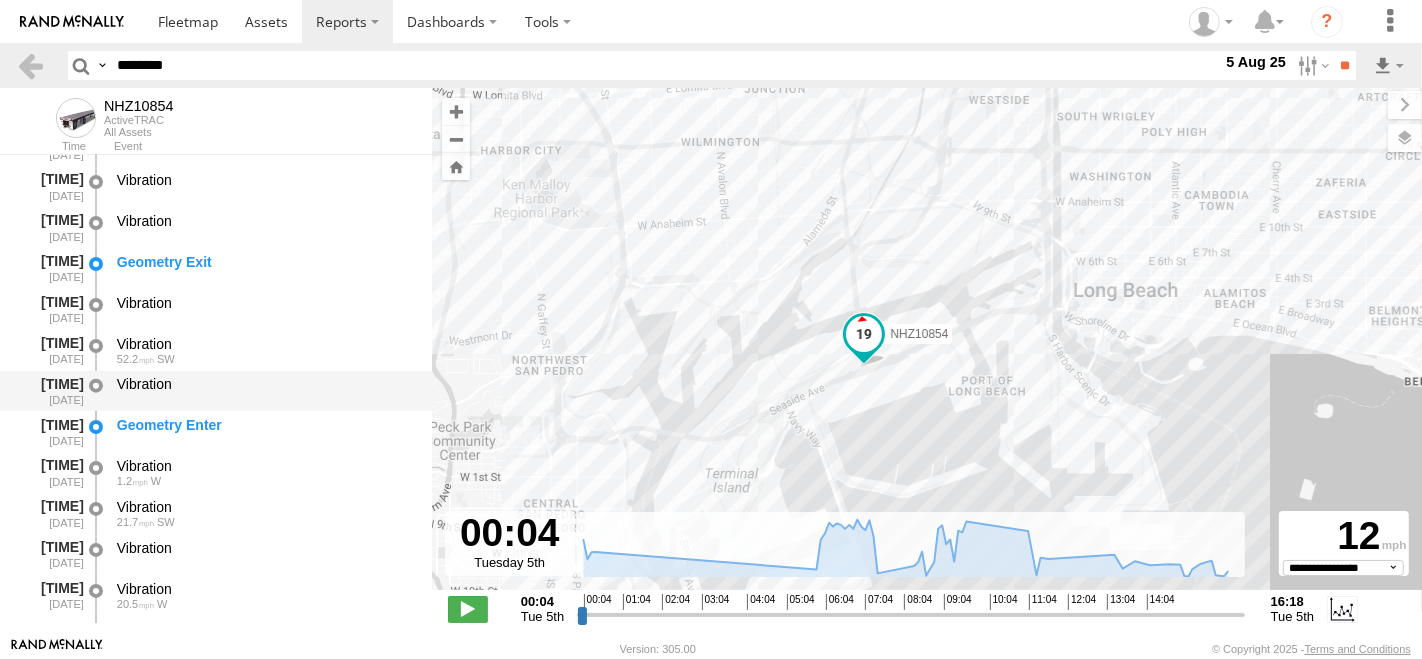 scroll, scrollTop: 2000, scrollLeft: 0, axis: vertical 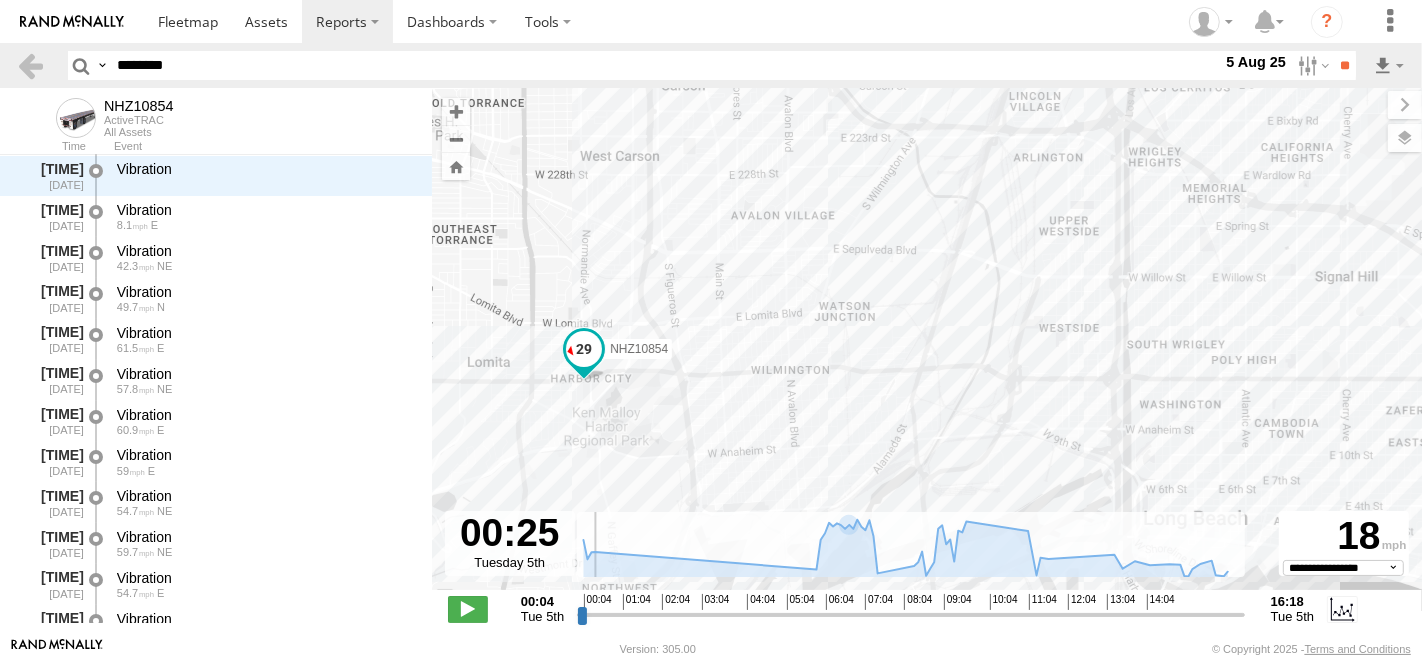 drag, startPoint x: 581, startPoint y: 610, endPoint x: 594, endPoint y: 604, distance: 14.3178215 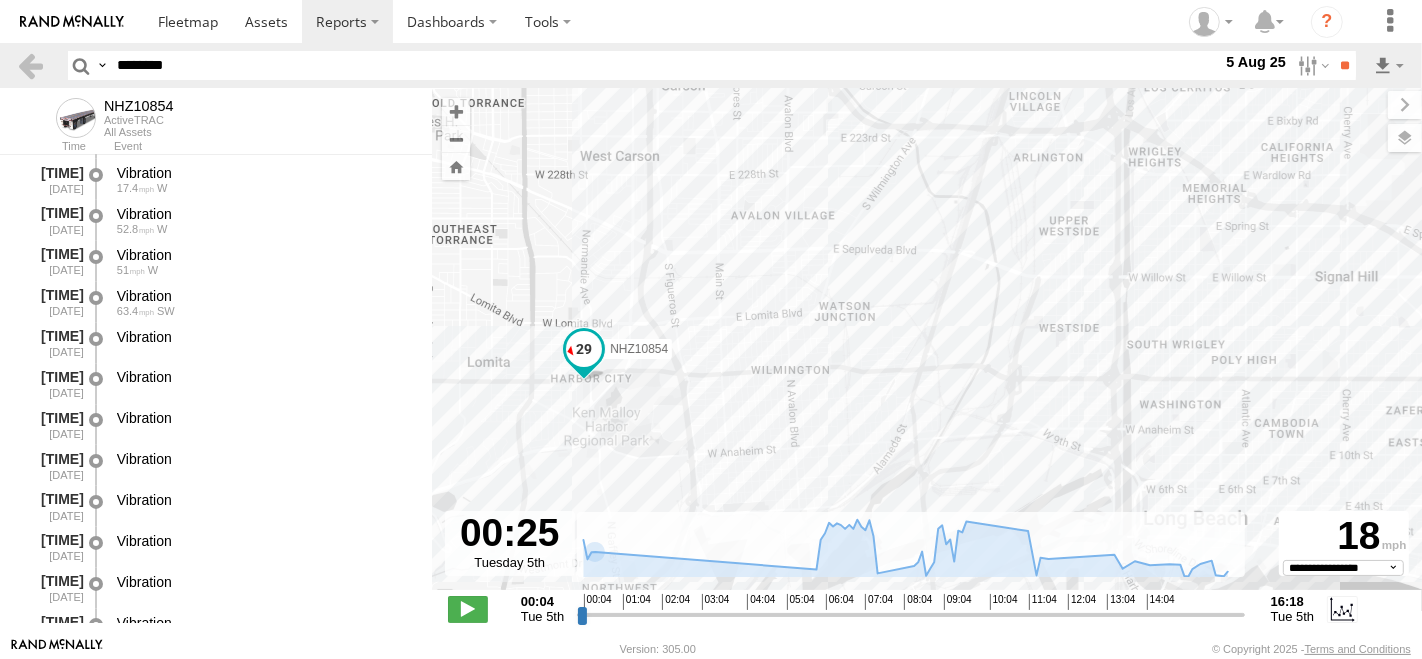scroll, scrollTop: 1871, scrollLeft: 0, axis: vertical 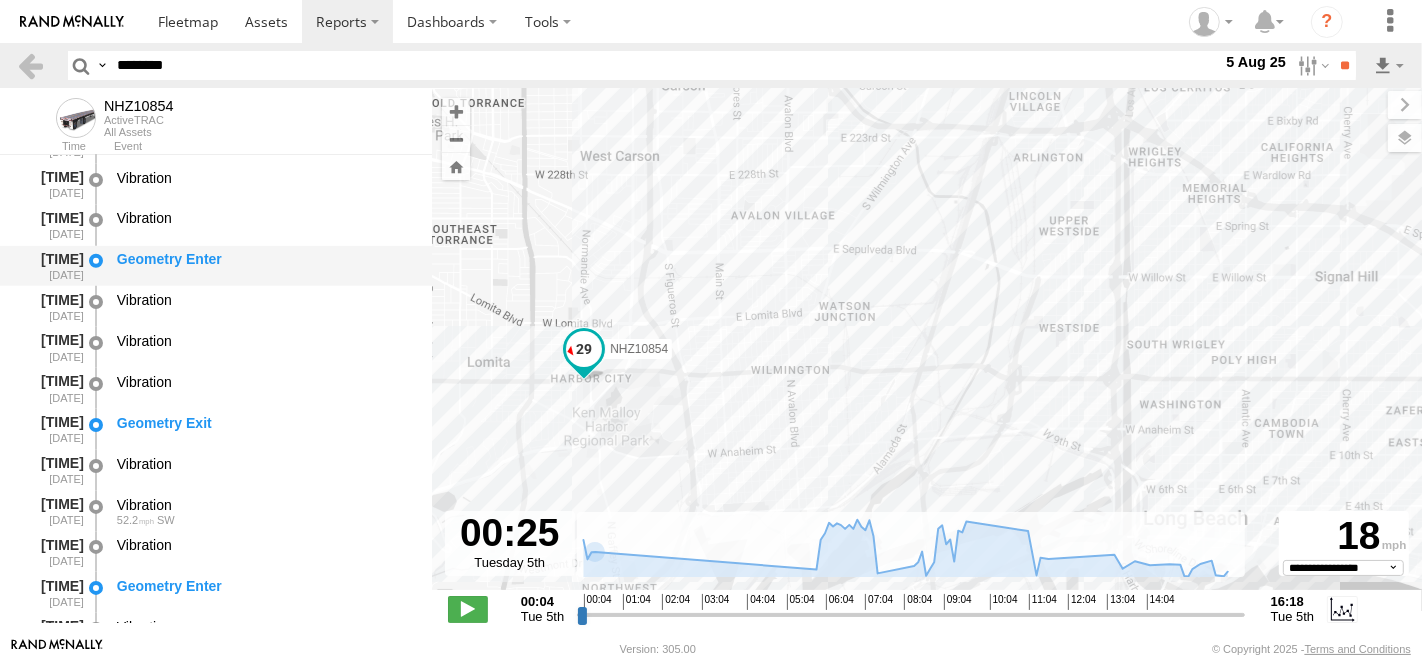 click on "Geometry Enter" at bounding box center (265, 259) 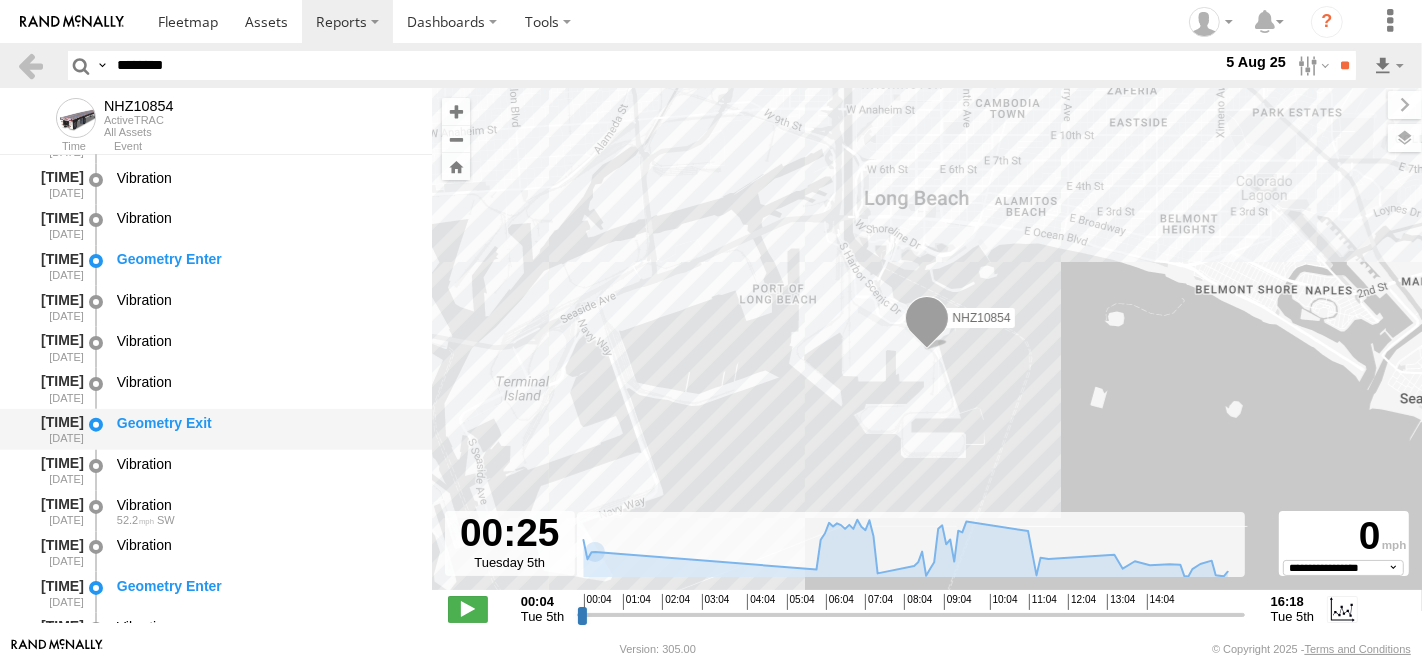 click on "Geometry Exit" at bounding box center [265, 423] 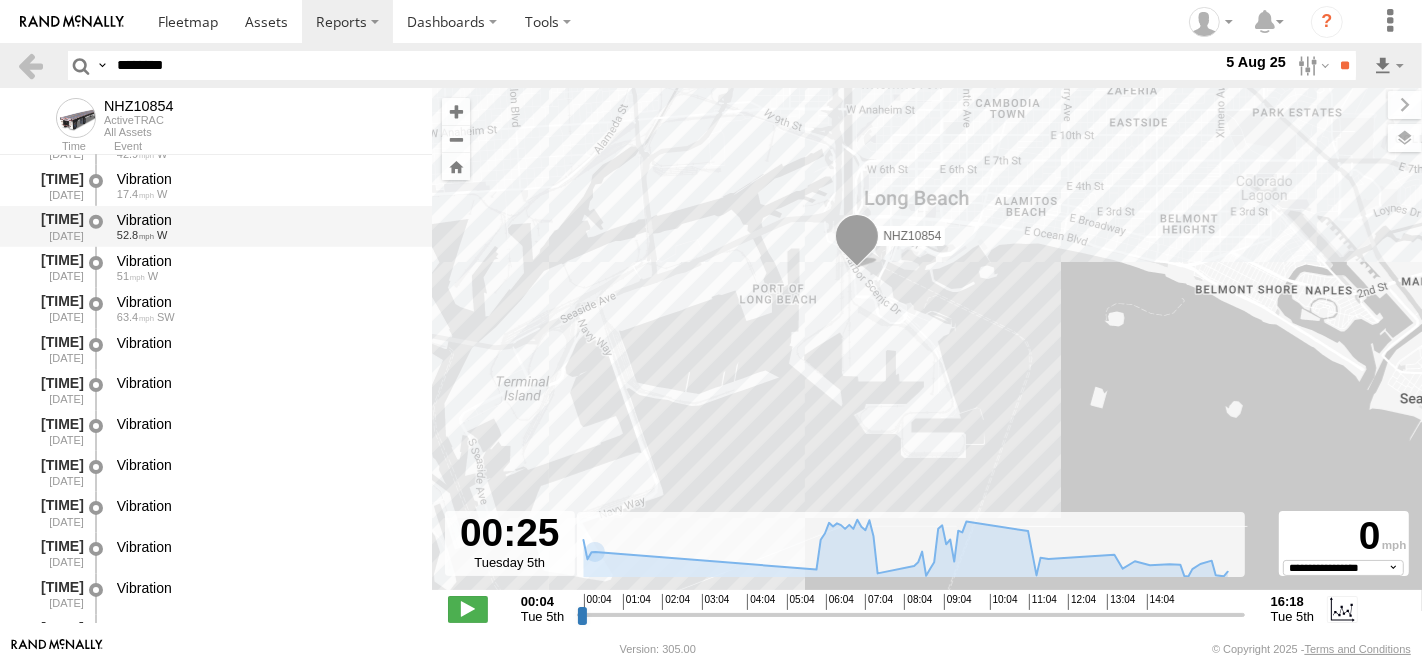 scroll, scrollTop: 1315, scrollLeft: 0, axis: vertical 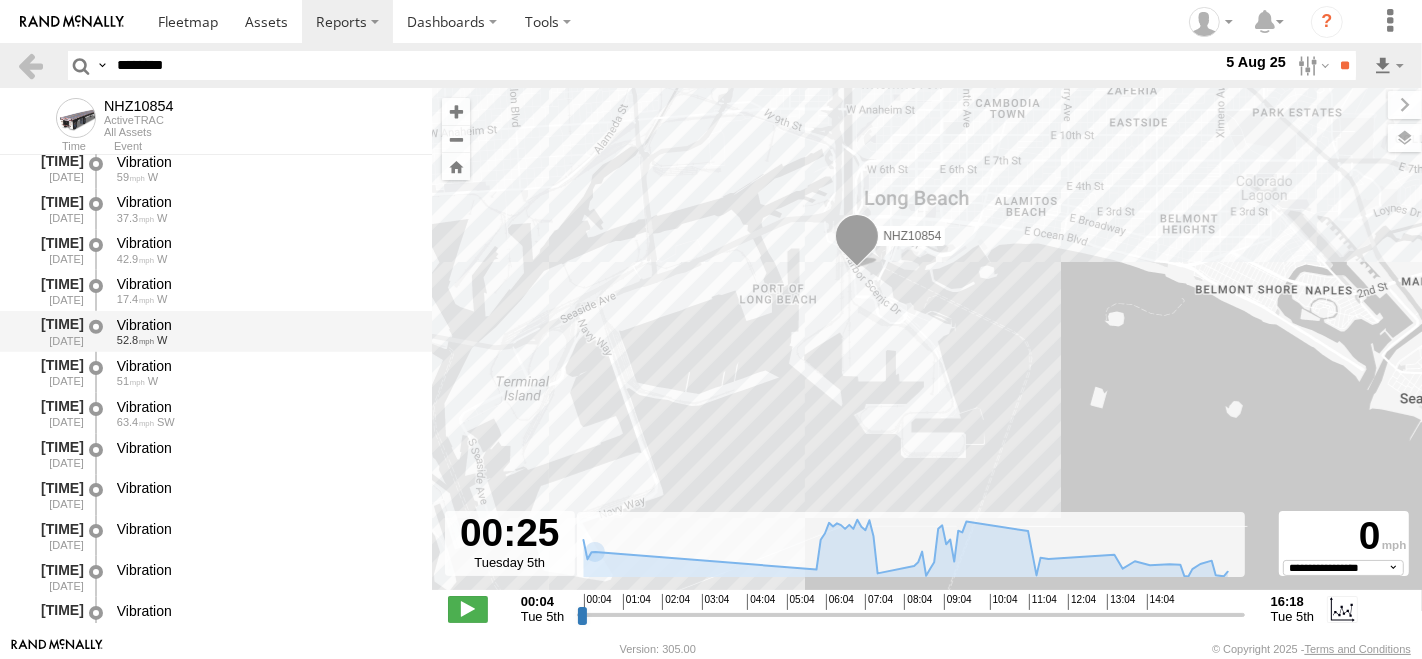 click on "Vibration" at bounding box center (265, 325) 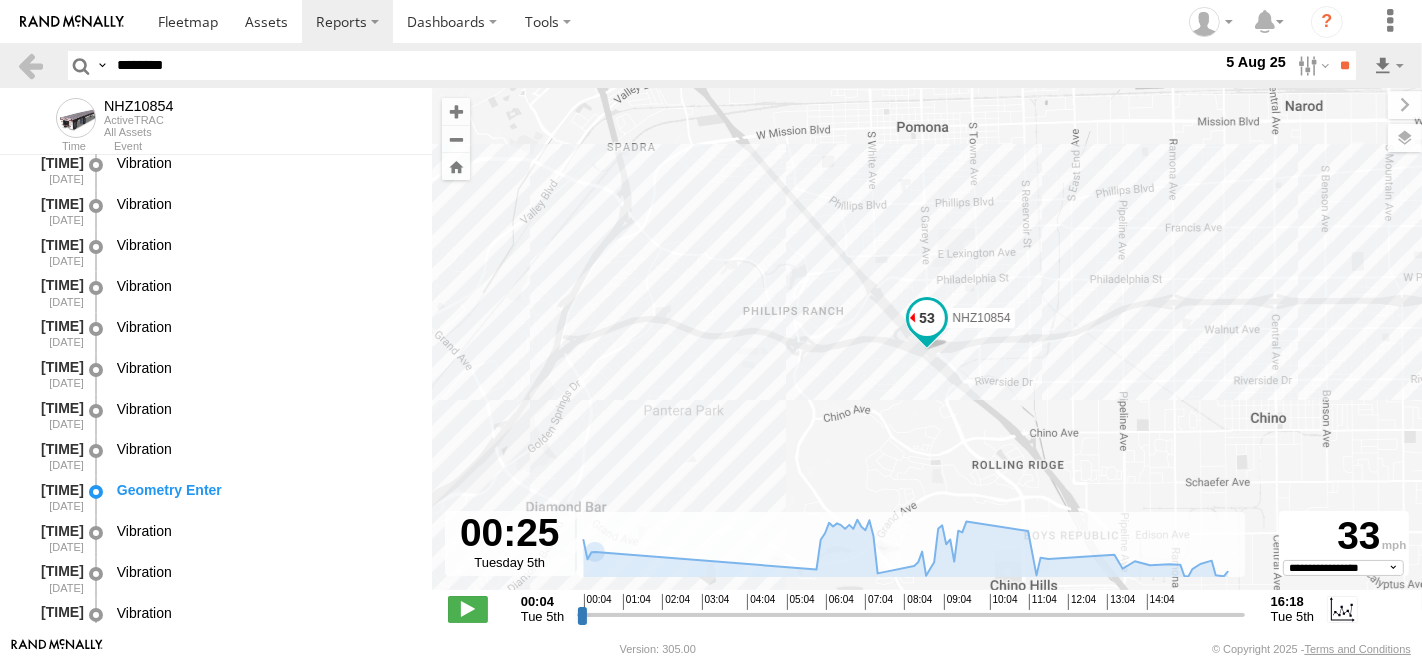 scroll, scrollTop: 2093, scrollLeft: 0, axis: vertical 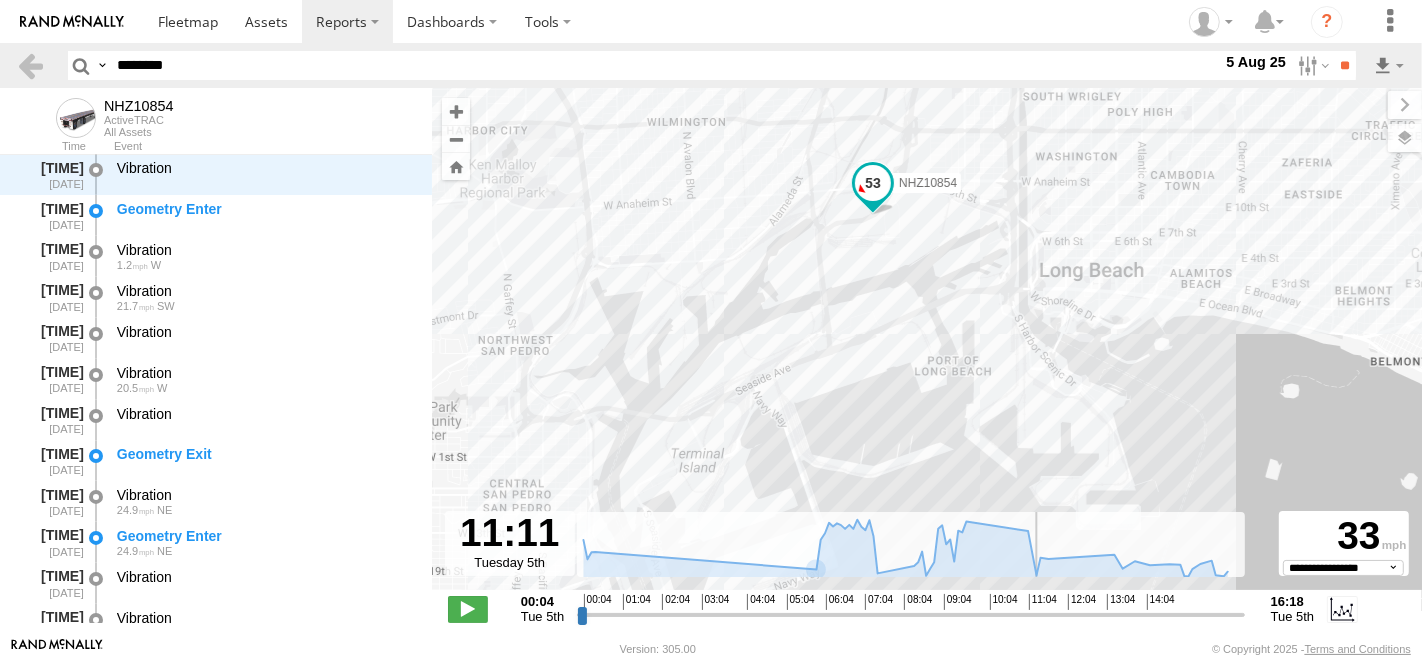 drag, startPoint x: 597, startPoint y: 615, endPoint x: 1031, endPoint y: 589, distance: 434.7781 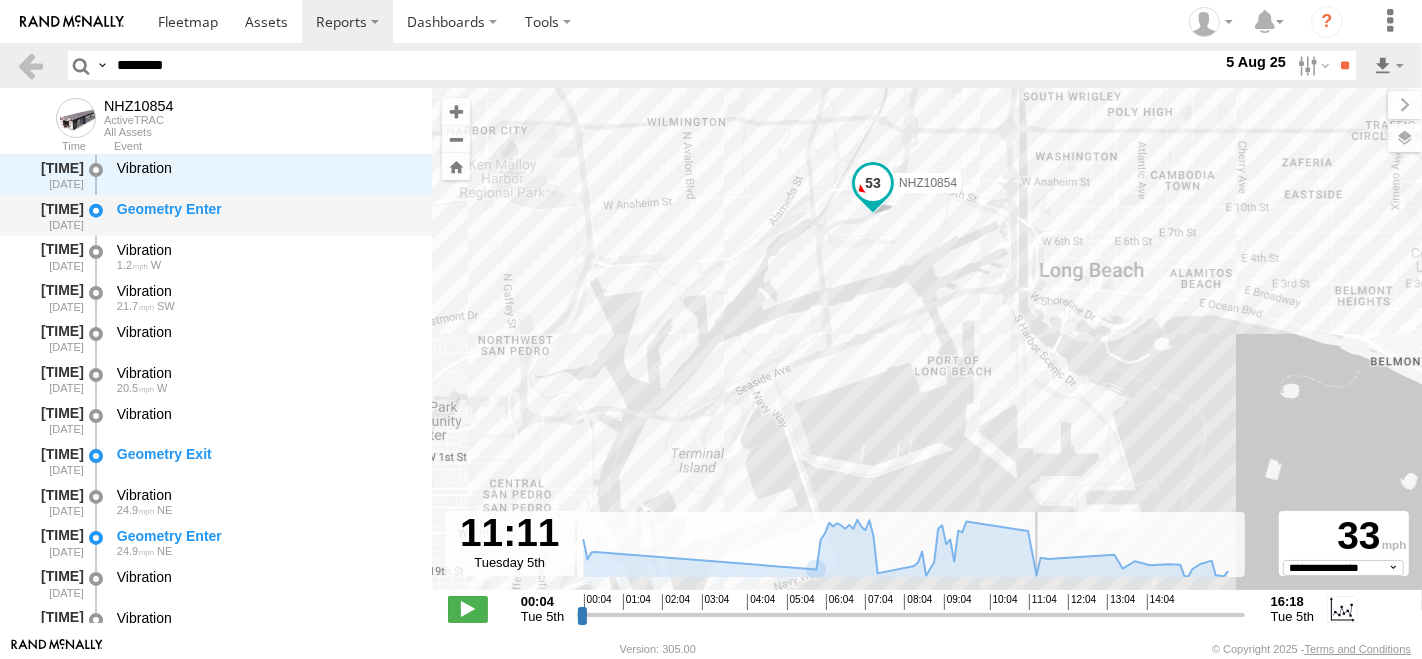 click on "Geometry Enter" at bounding box center (265, 209) 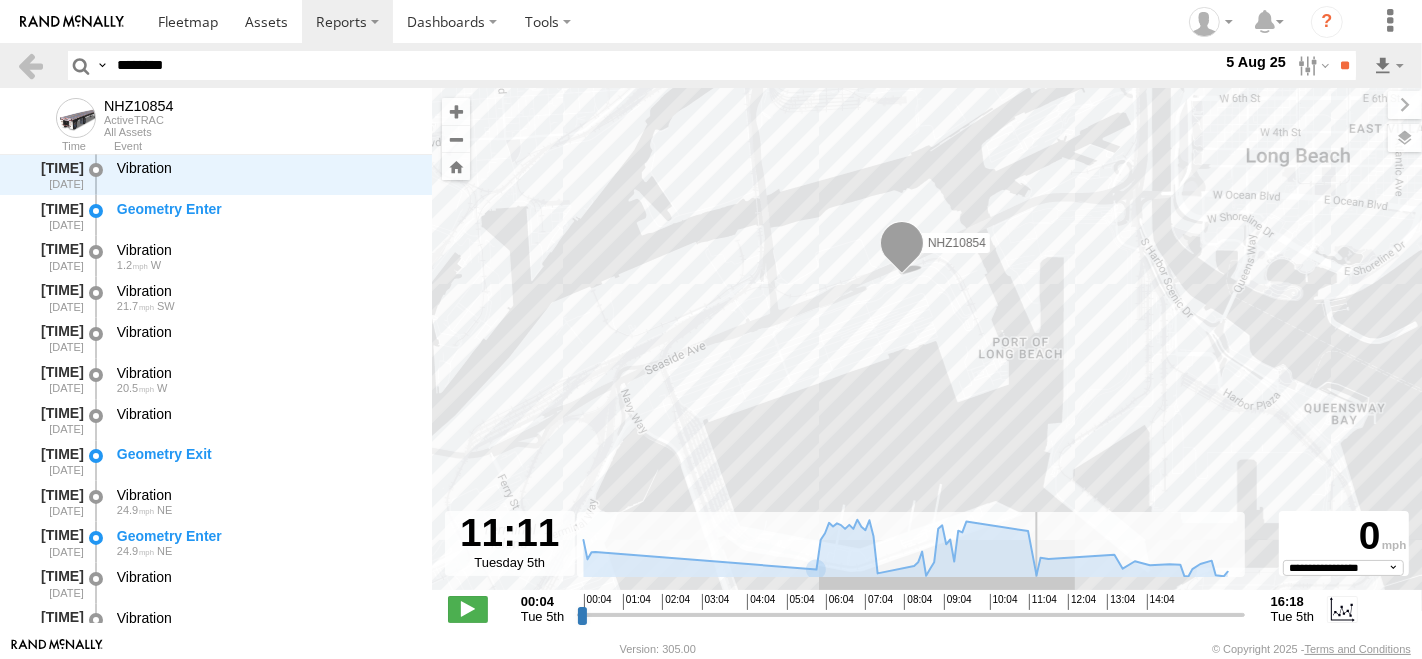 click on "NHZ10854" at bounding box center [927, 349] 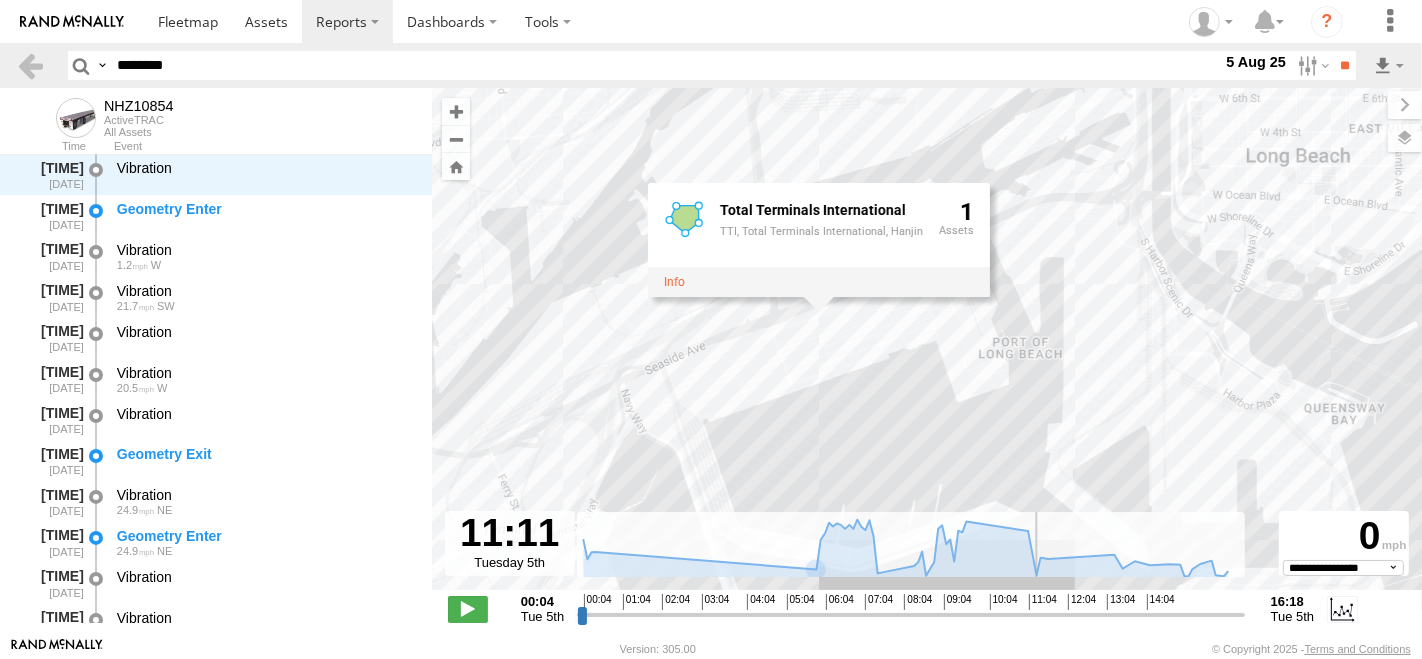 click on "NHZ10854 Total Terminals International TTI, Total Terminals International, Hanjin 1" at bounding box center [927, 349] 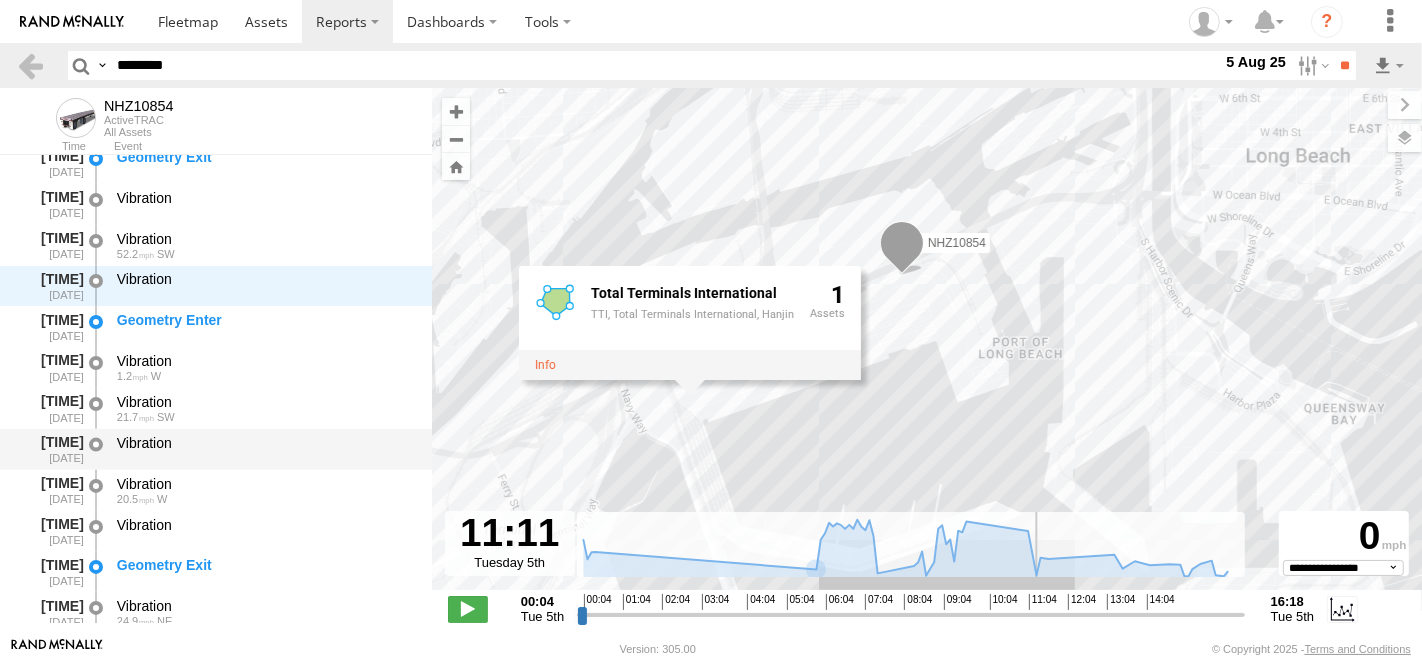 scroll, scrollTop: 2025, scrollLeft: 0, axis: vertical 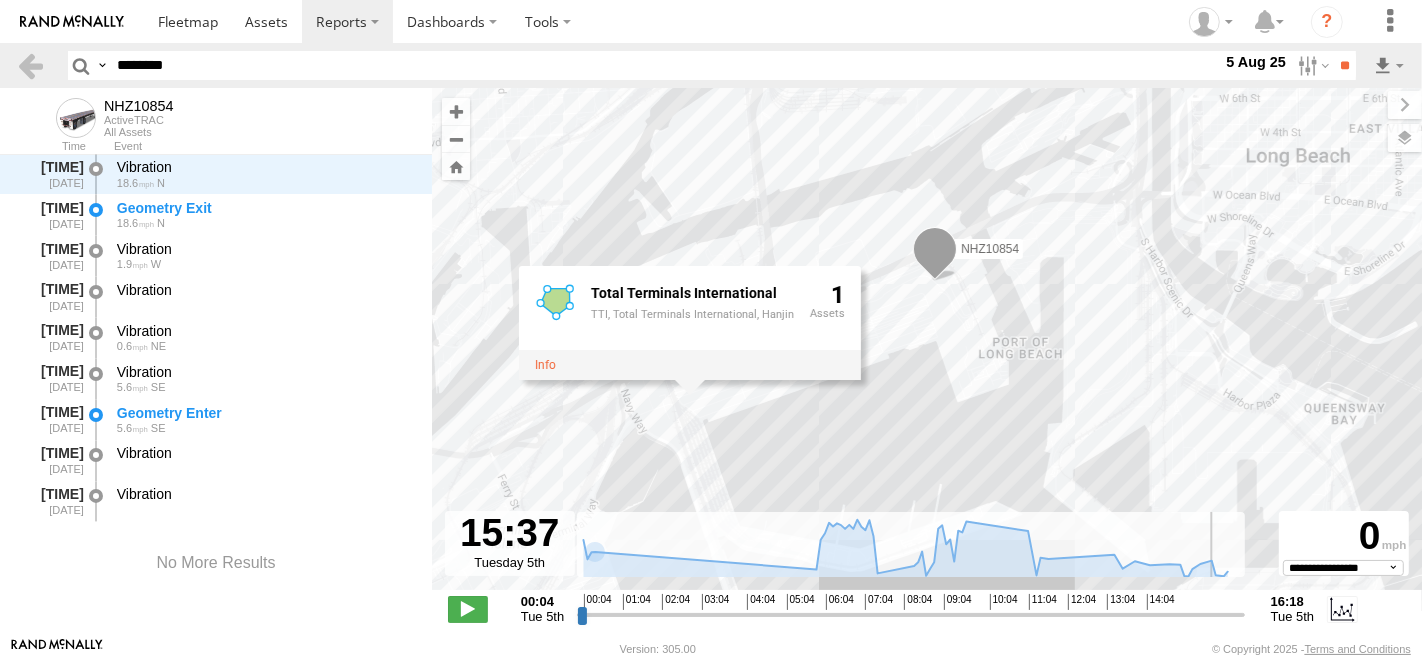 drag, startPoint x: 1031, startPoint y: 612, endPoint x: 1211, endPoint y: 628, distance: 180.70972 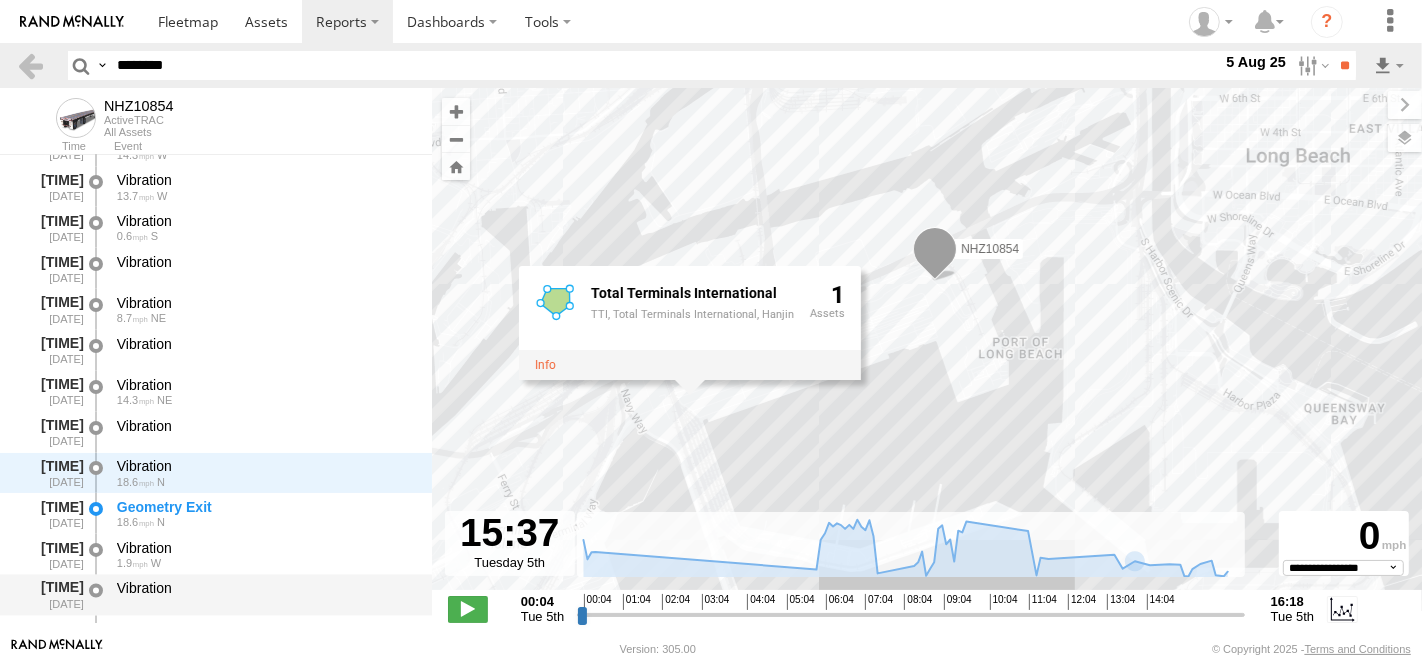 scroll, scrollTop: 3060, scrollLeft: 0, axis: vertical 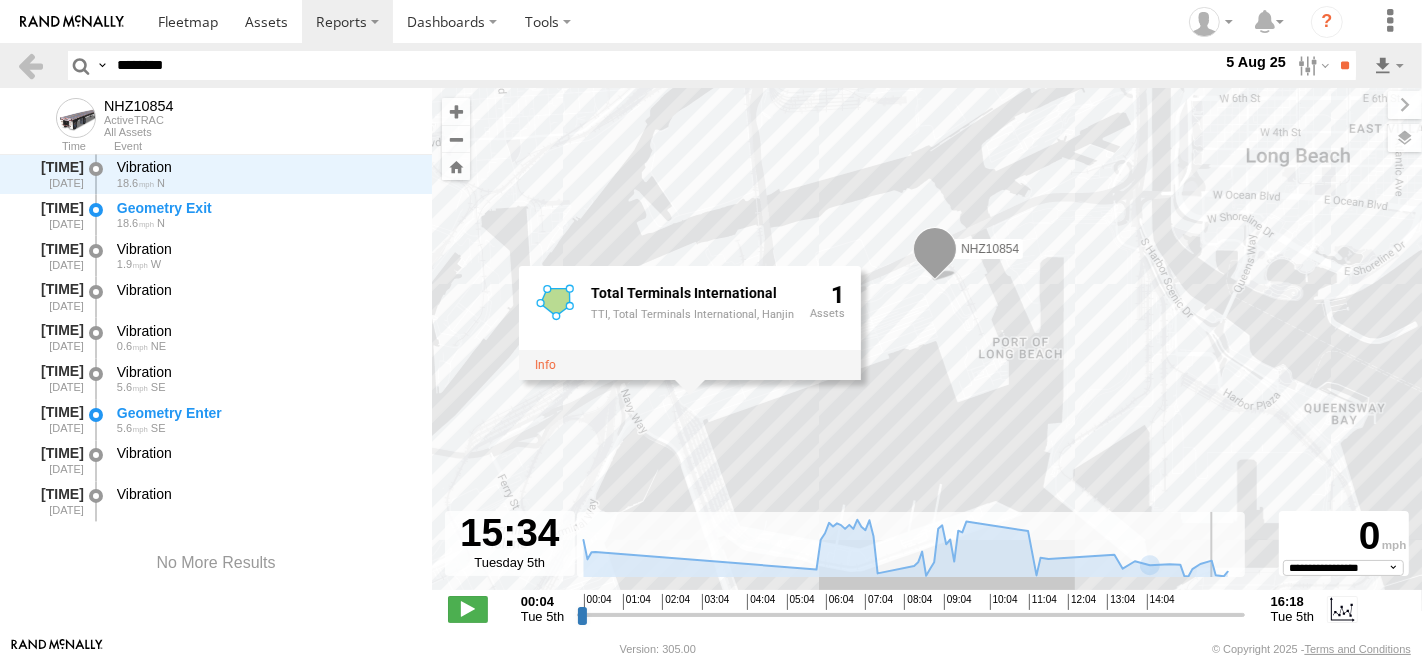 type on "**********" 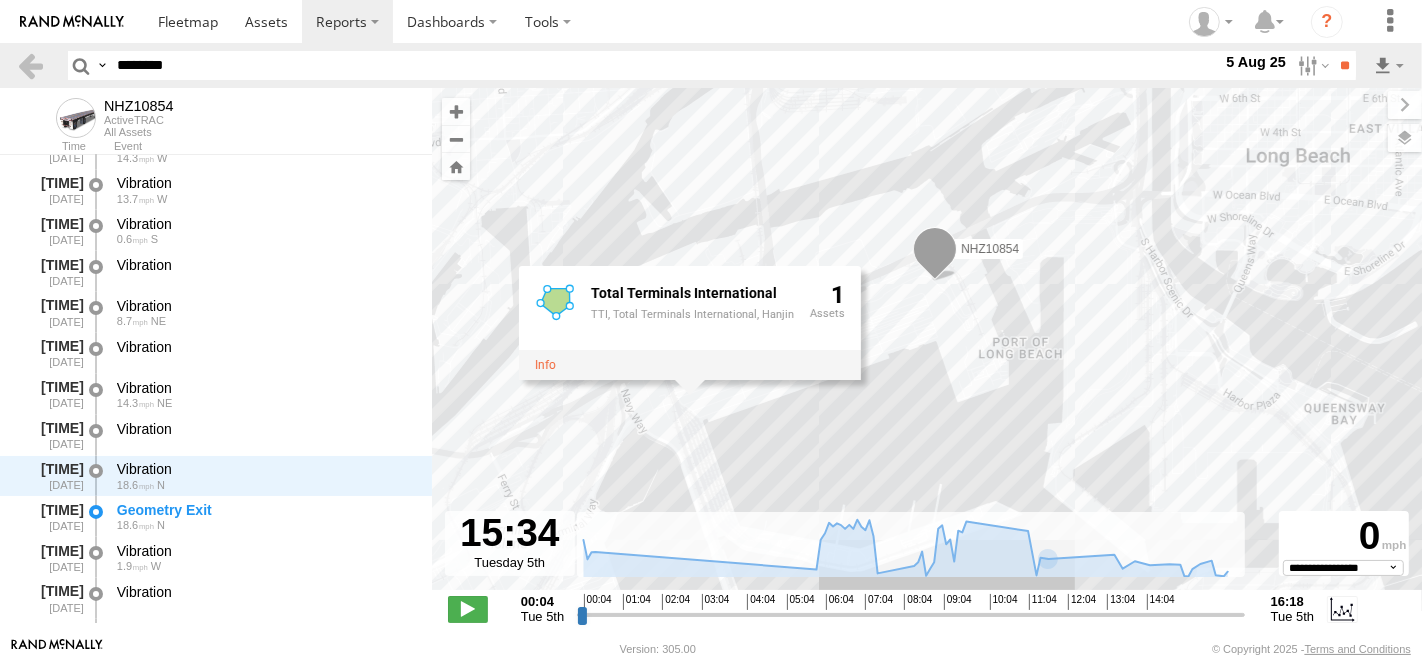 scroll, scrollTop: 3060, scrollLeft: 0, axis: vertical 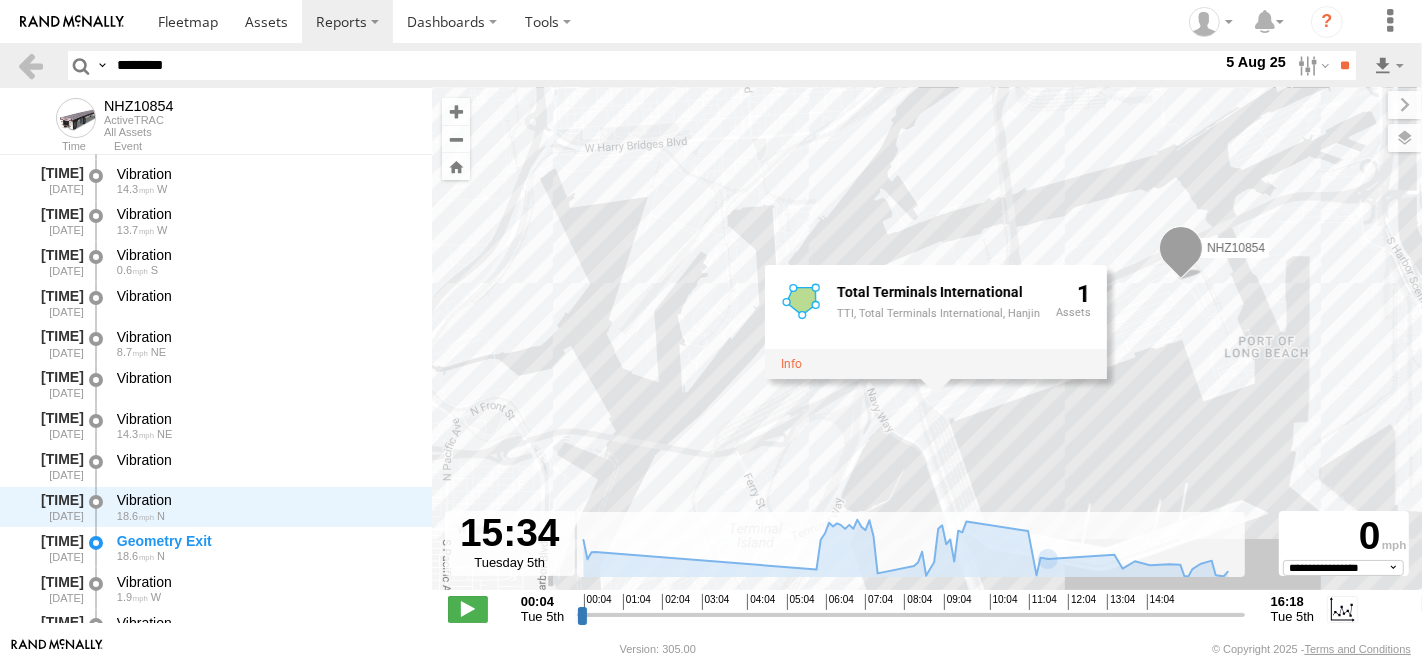 drag, startPoint x: 1034, startPoint y: 361, endPoint x: 1286, endPoint y: 360, distance: 252.00198 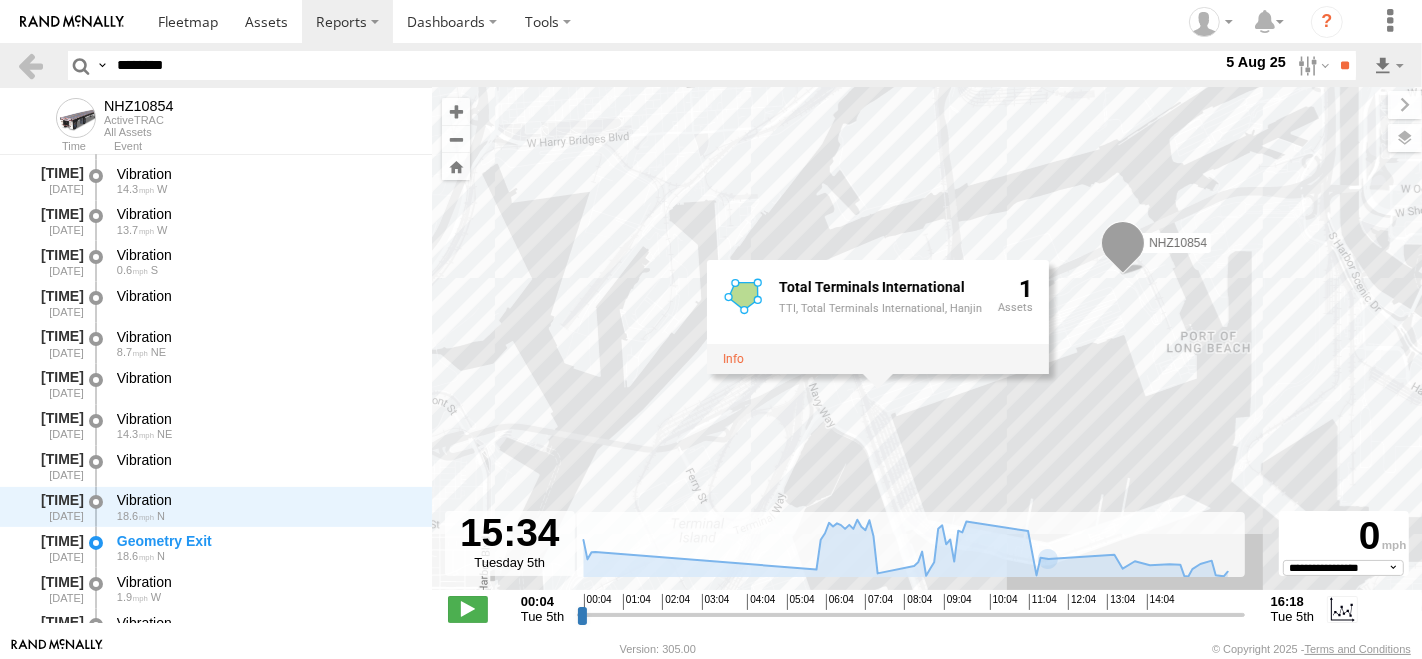 drag, startPoint x: 1278, startPoint y: 324, endPoint x: 1216, endPoint y: 319, distance: 62.201286 